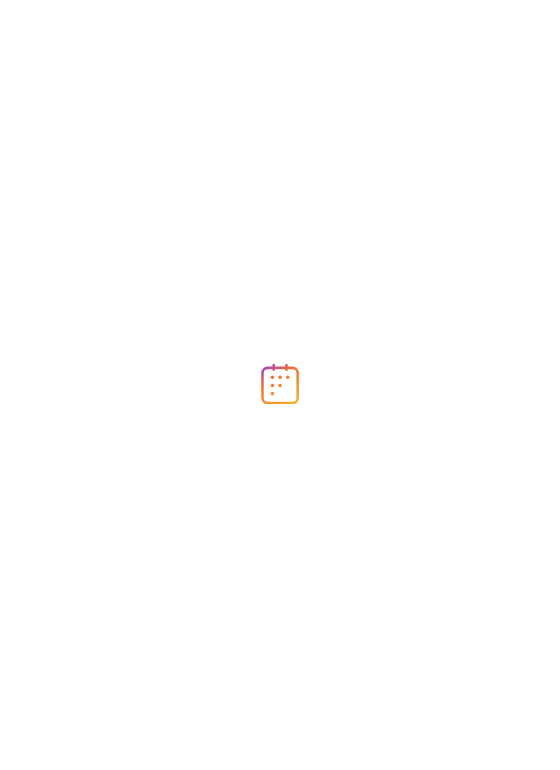 scroll, scrollTop: 0, scrollLeft: 0, axis: both 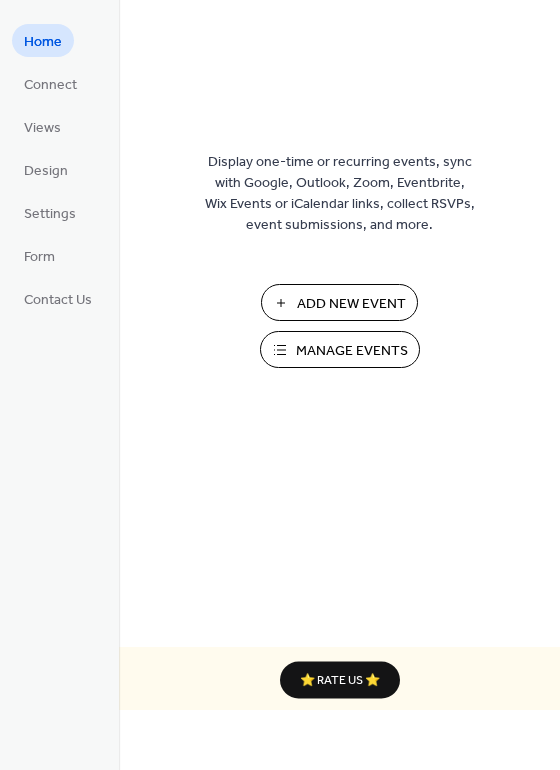 click on "Add New Event" at bounding box center (351, 304) 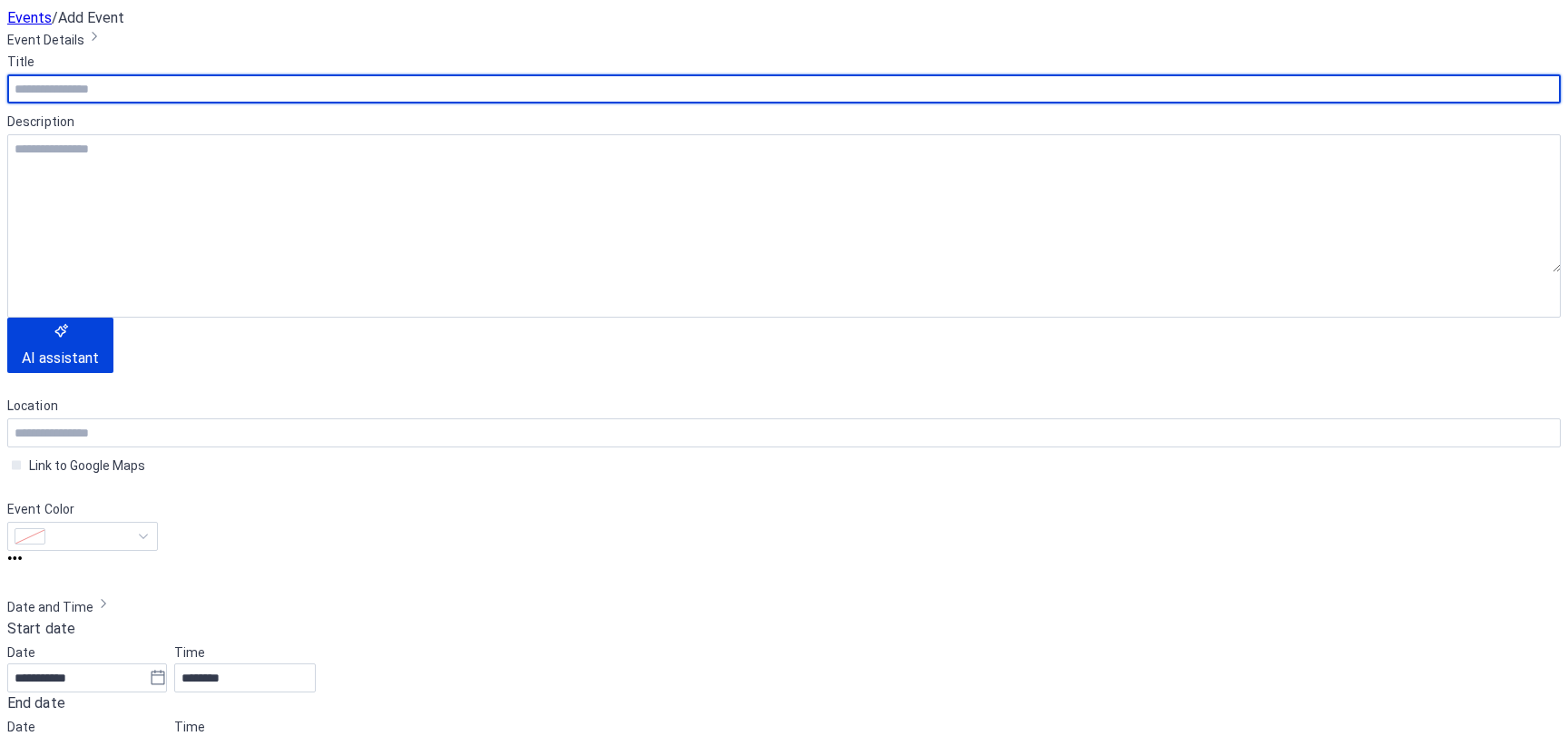 scroll, scrollTop: 0, scrollLeft: 0, axis: both 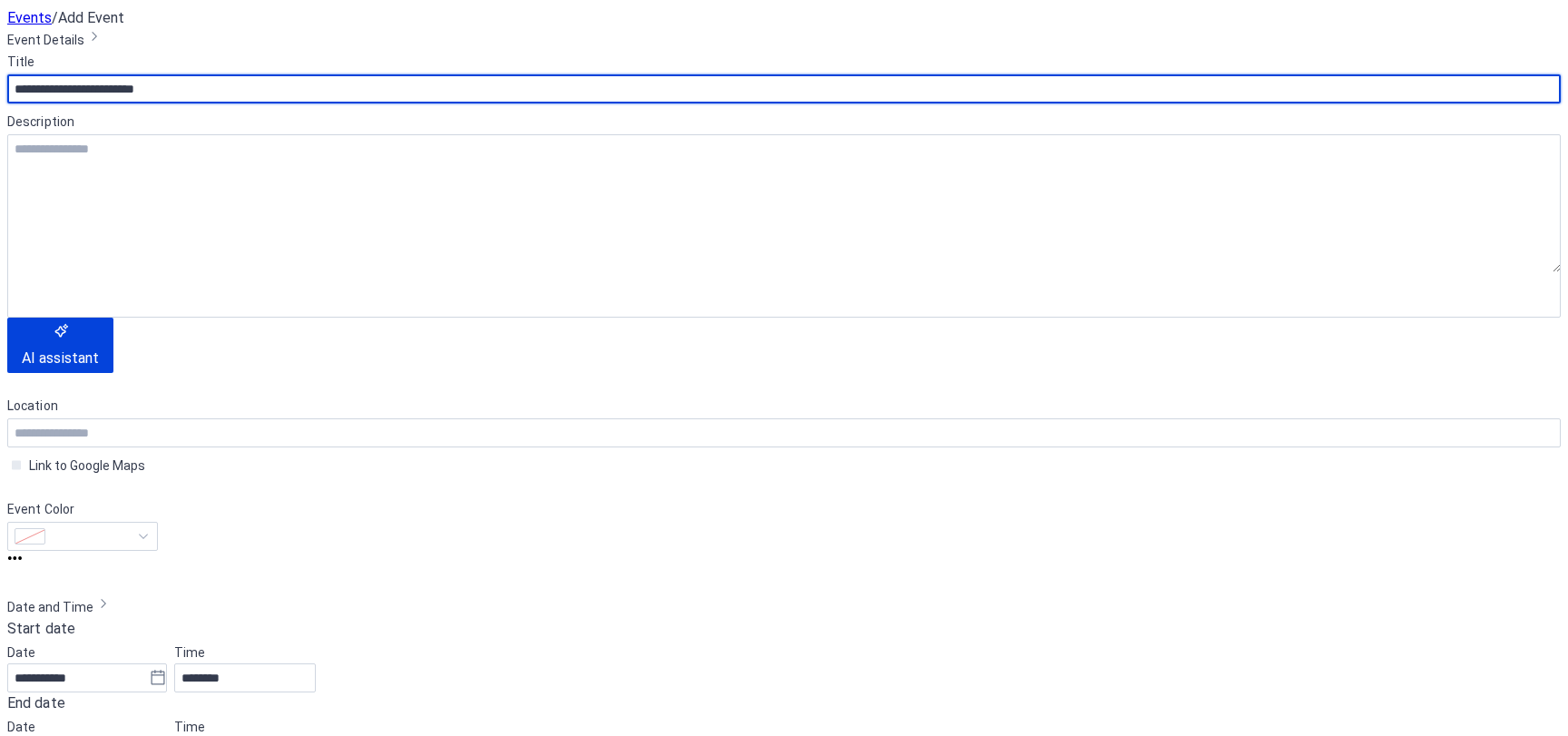type on "**********" 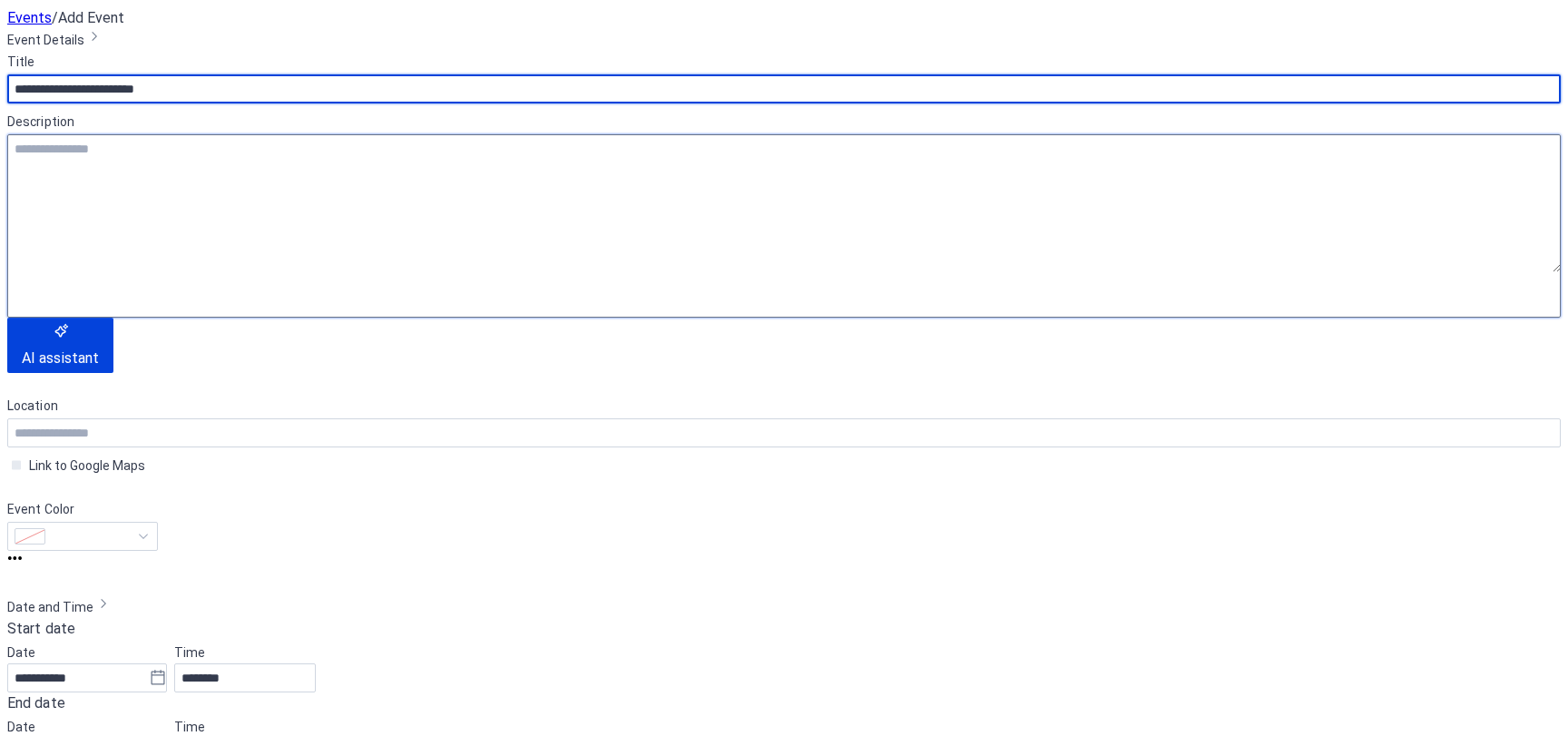click at bounding box center [784, 203] 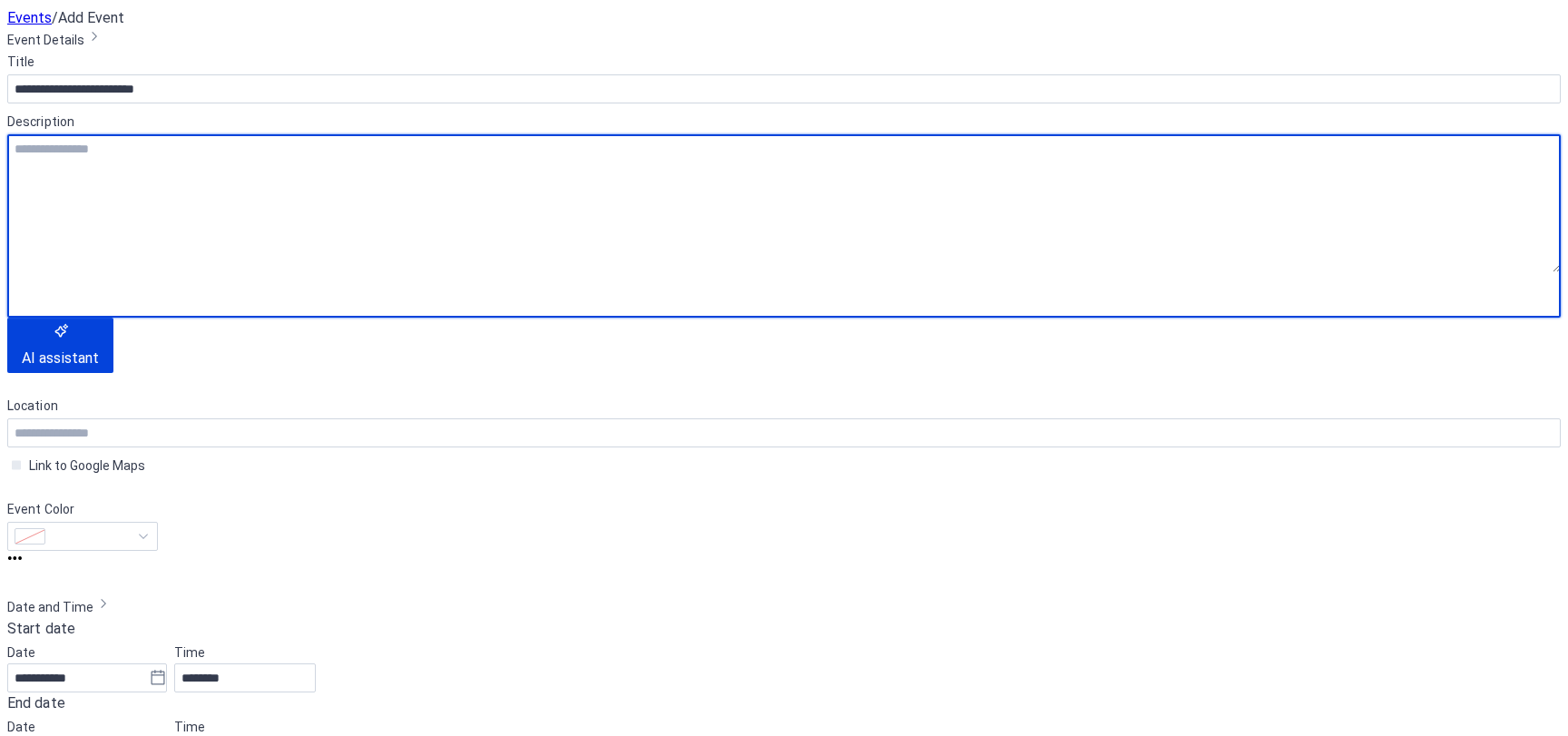 paste on "**********" 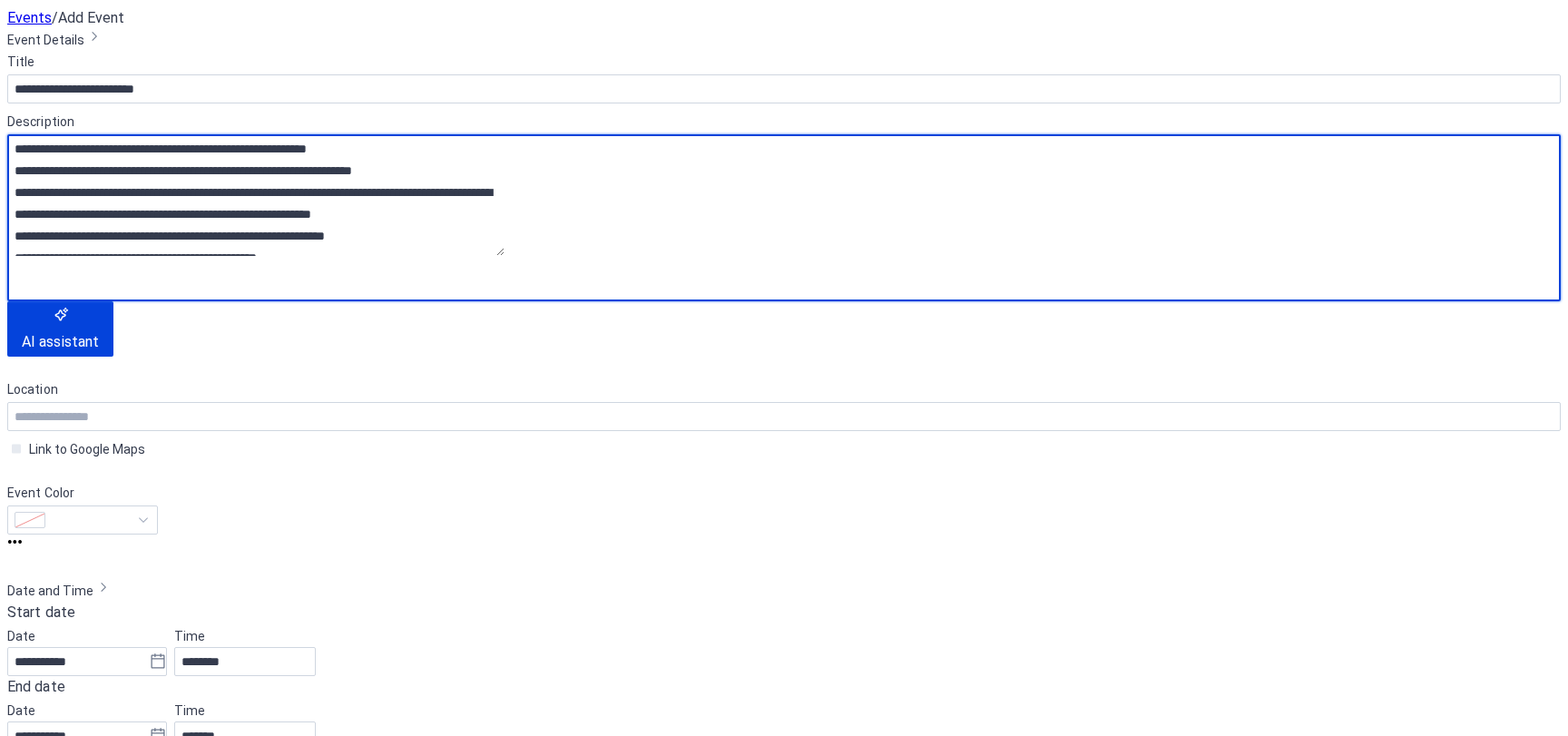 scroll, scrollTop: 131, scrollLeft: 0, axis: vertical 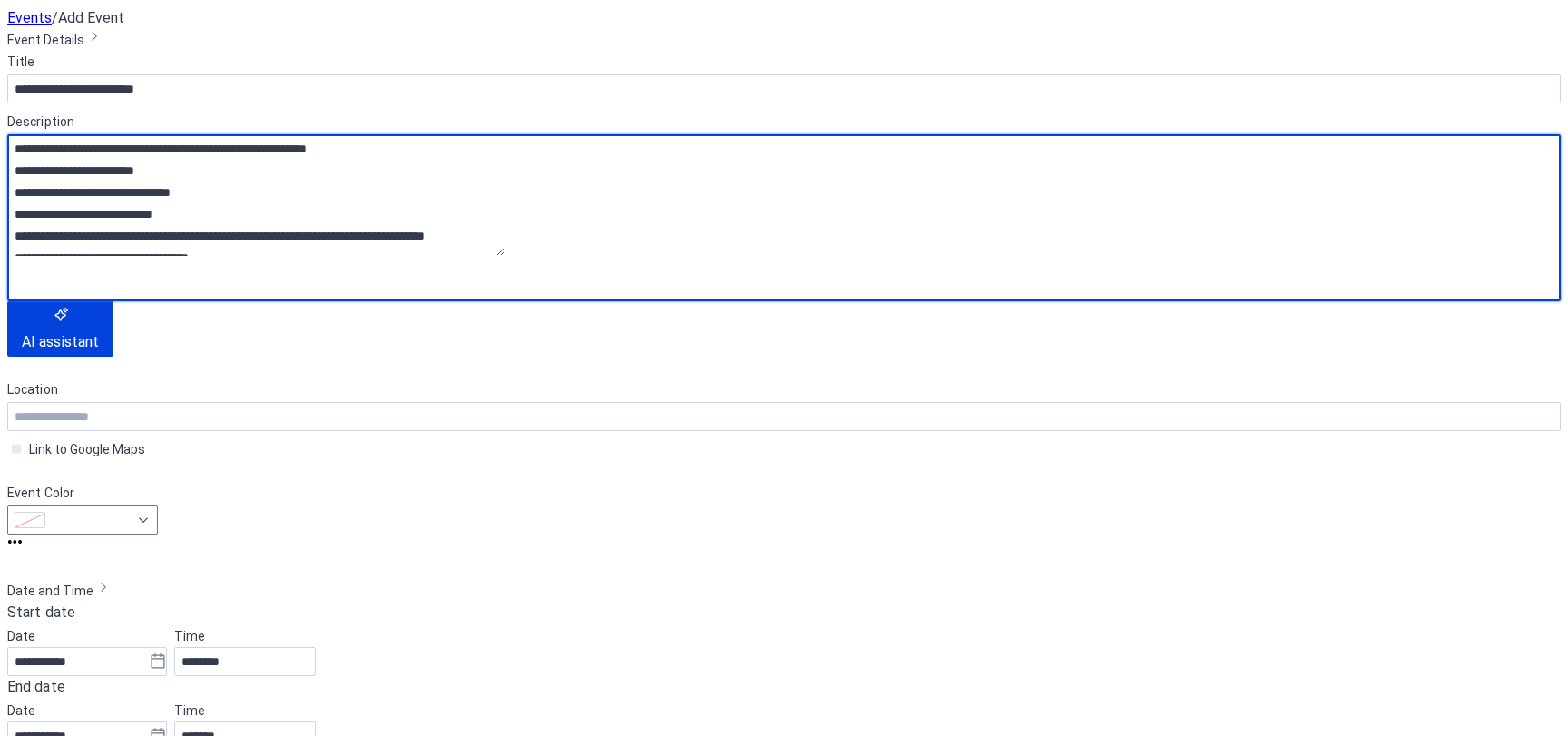 type on "**********" 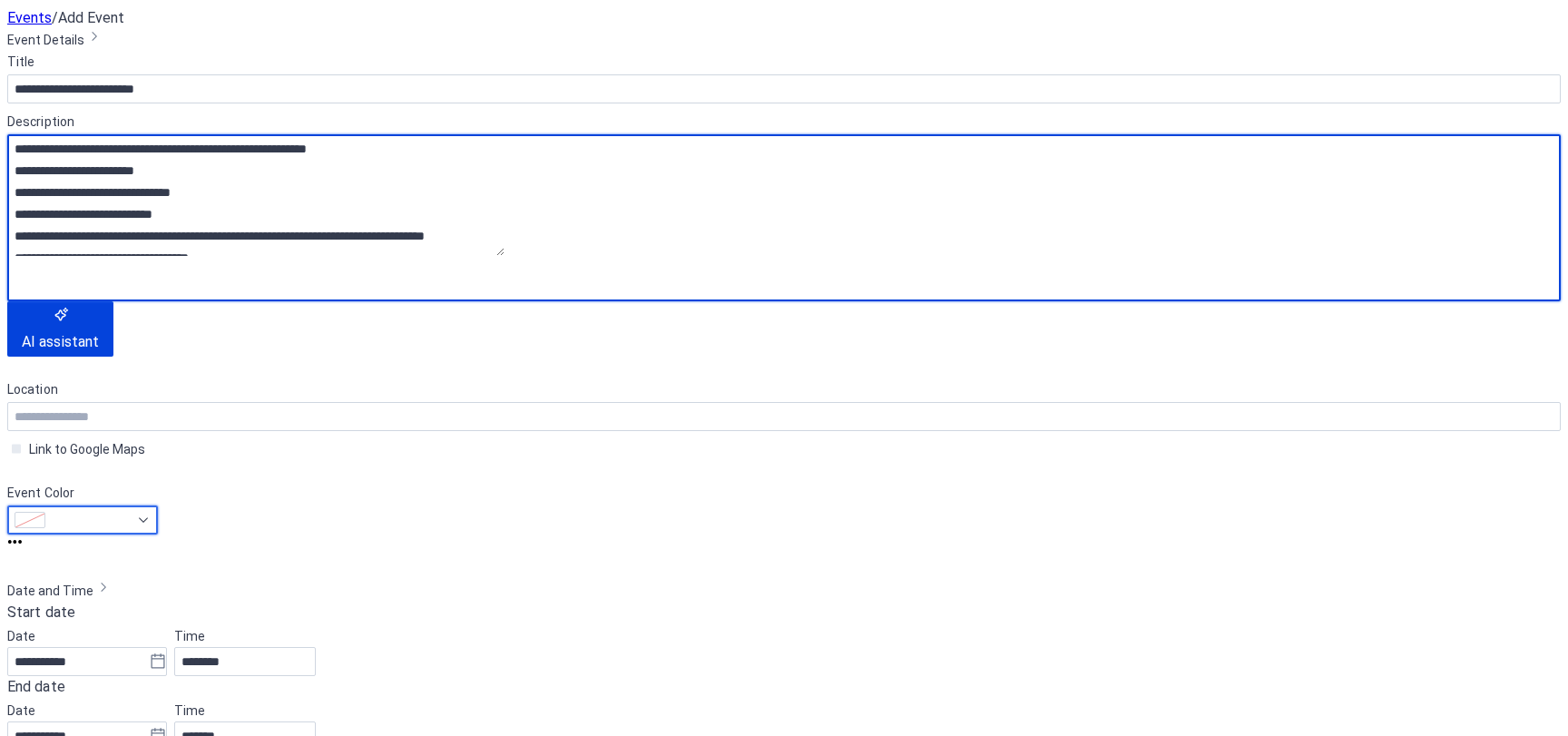 click at bounding box center (83, 520) 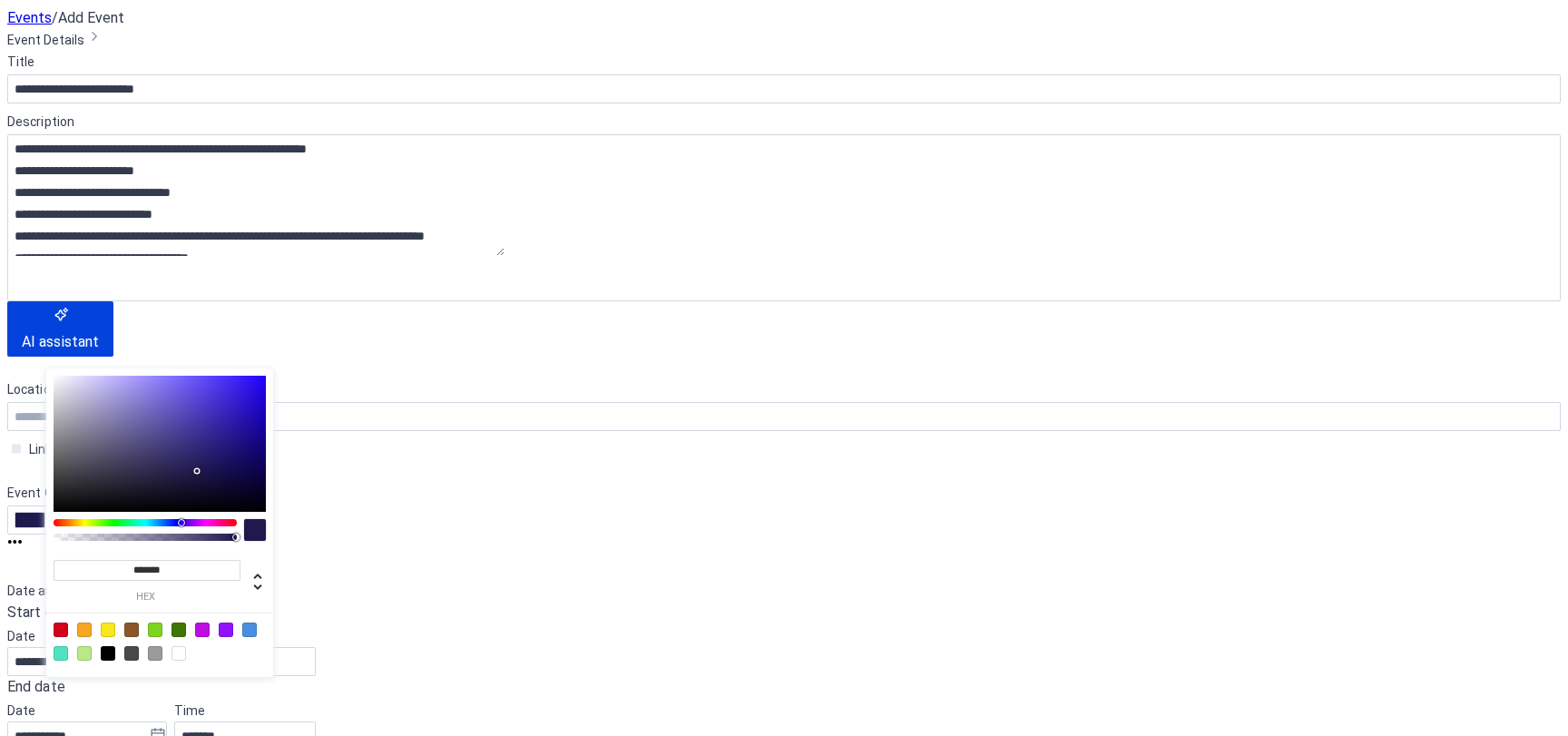 click at bounding box center (181, 523) 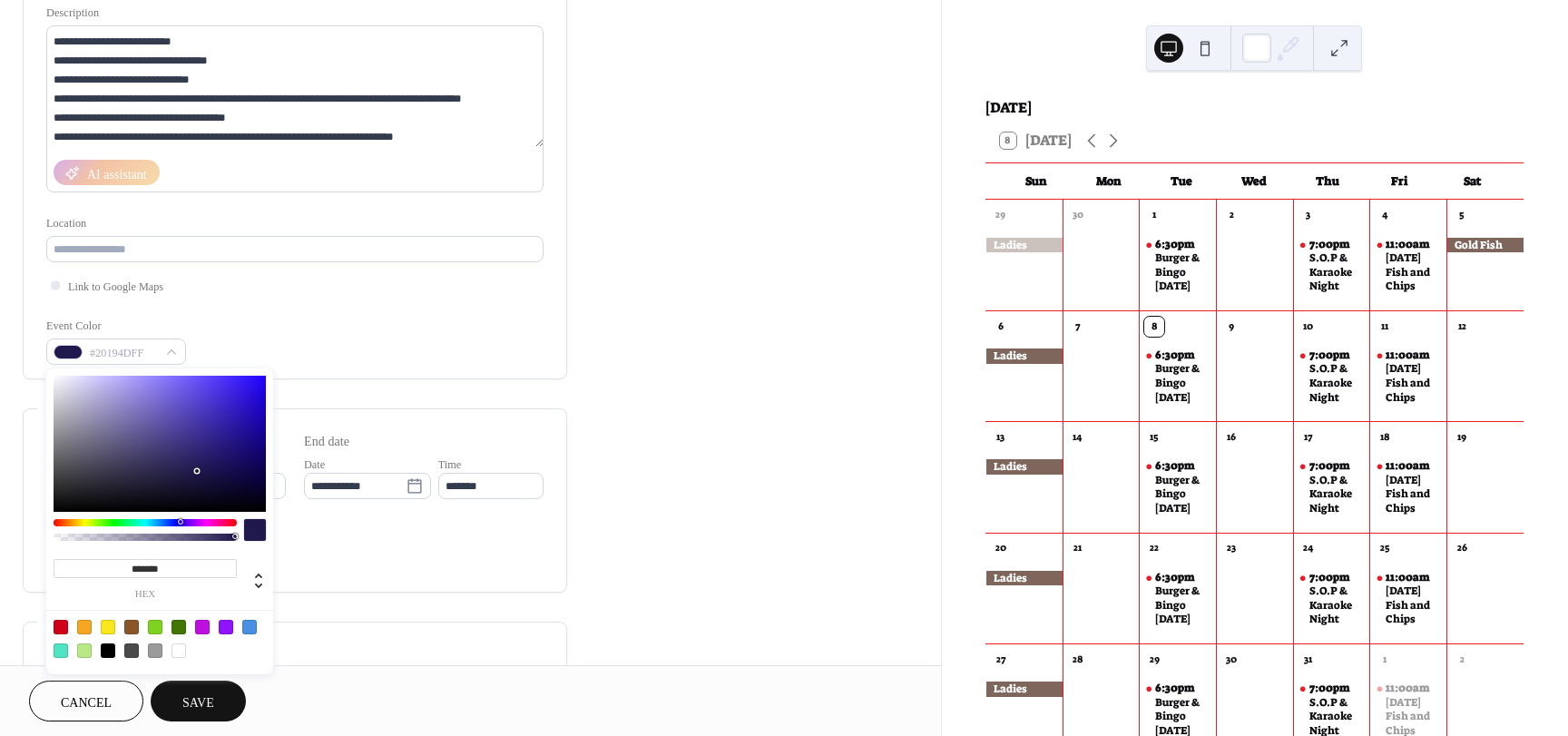 type on "*******" 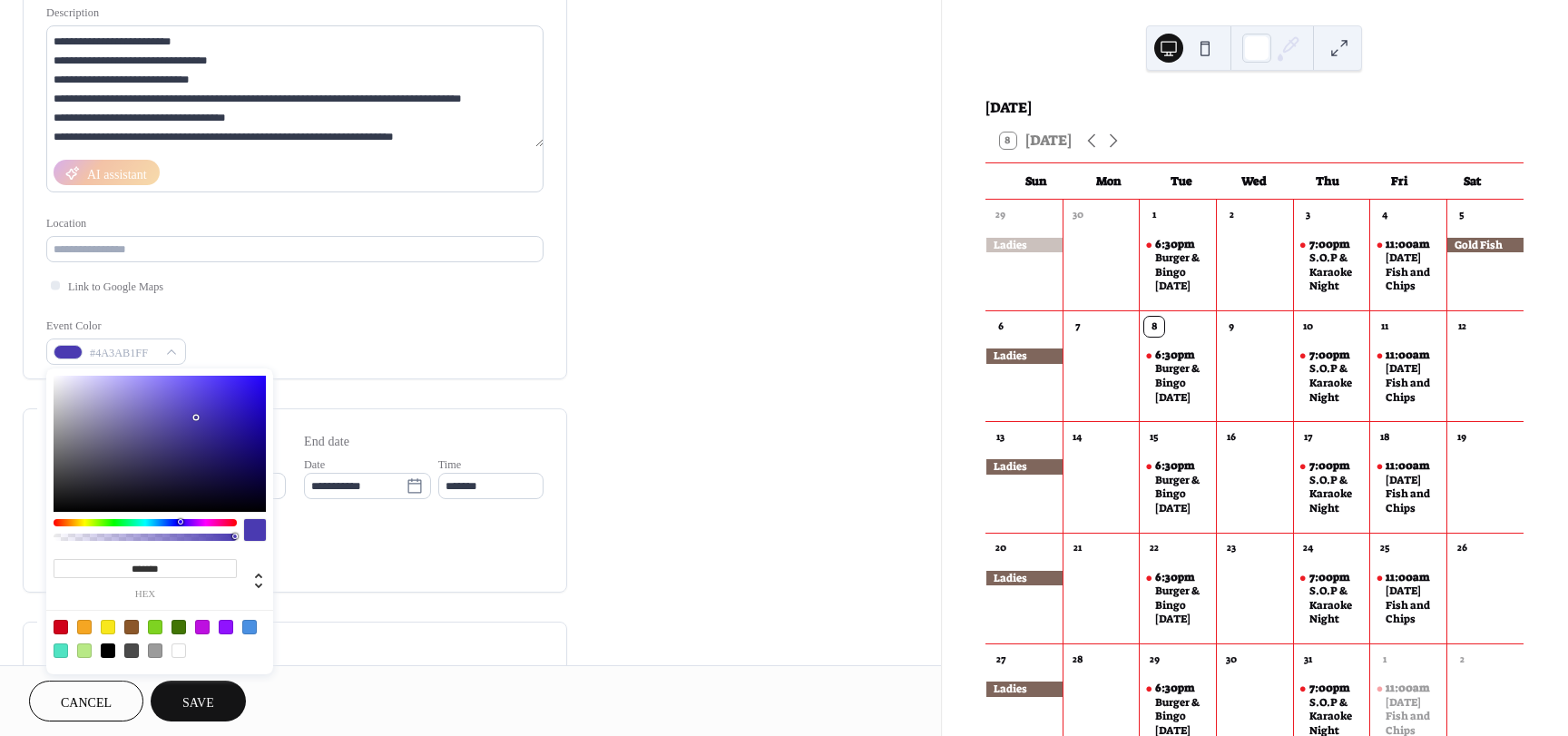 click on "**********" at bounding box center [295, 153] 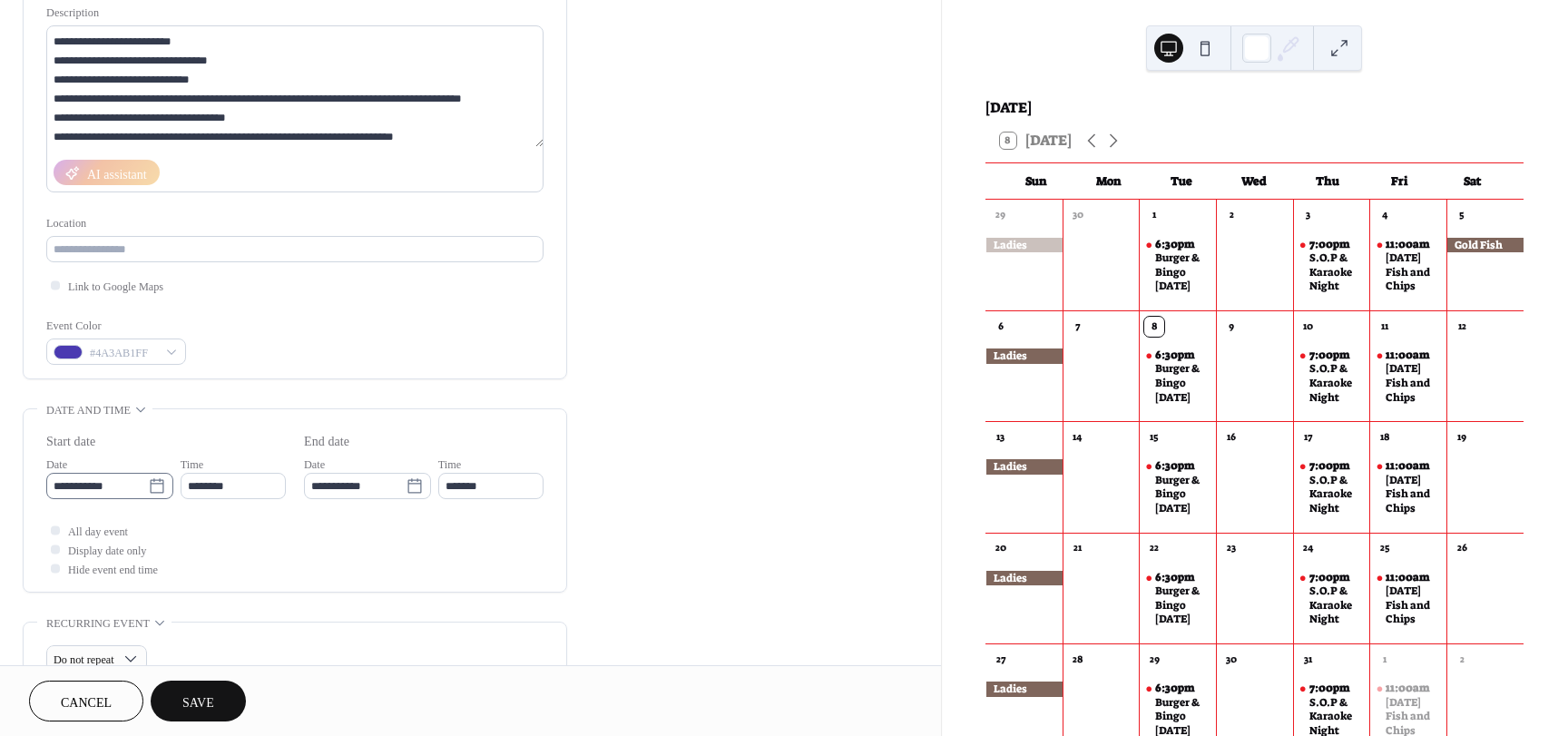 click 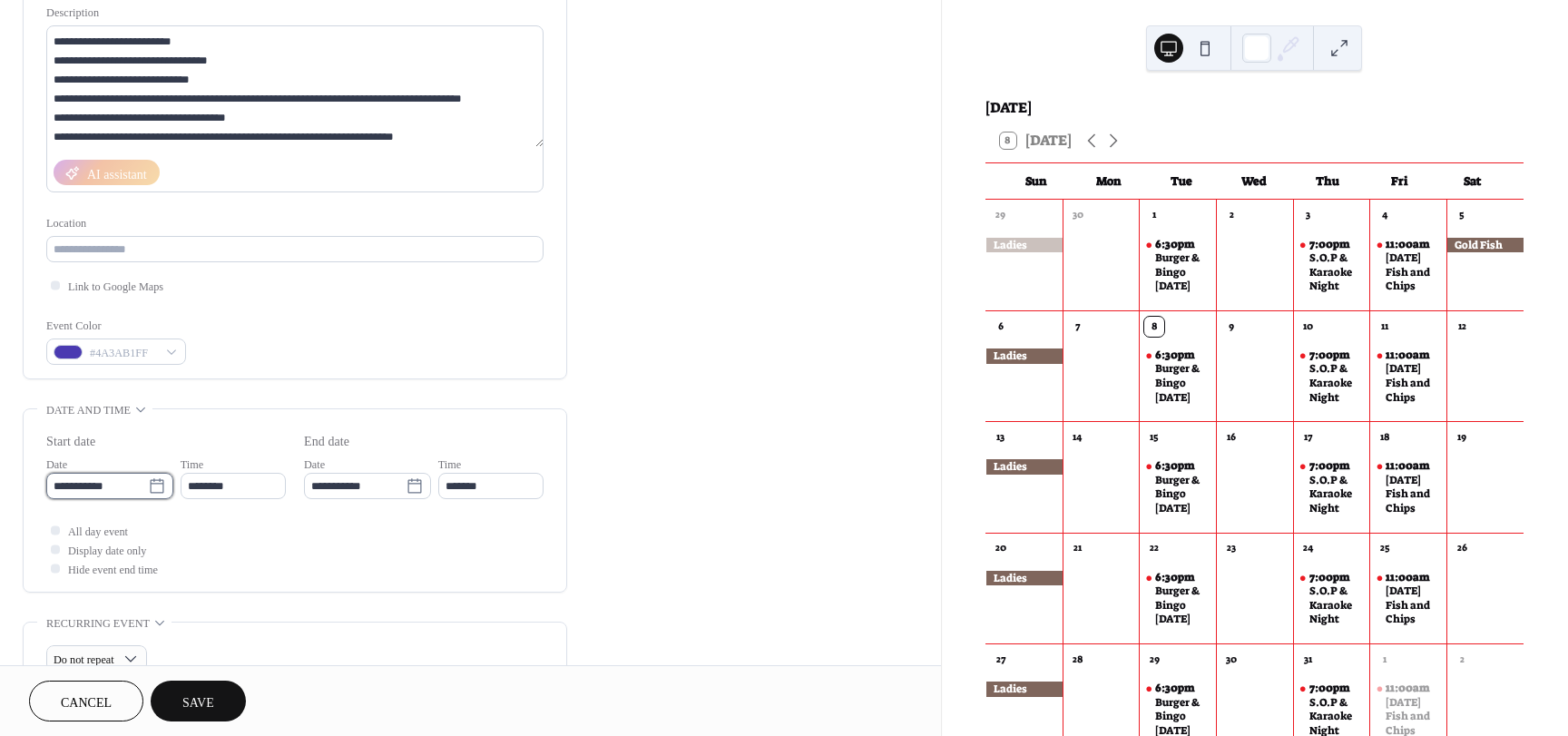 click on "**********" at bounding box center [97, 486] 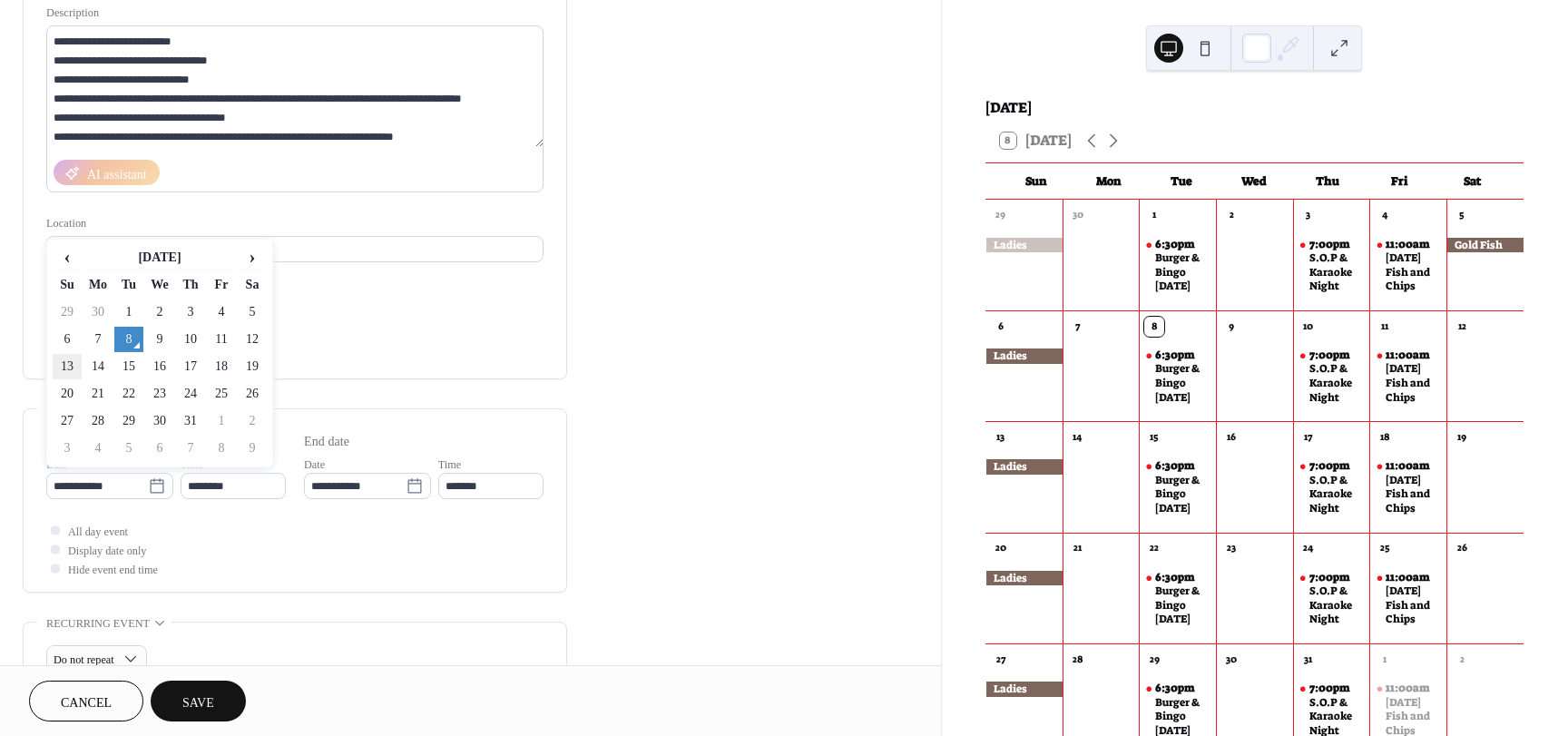 click on "13" at bounding box center [67, 367] 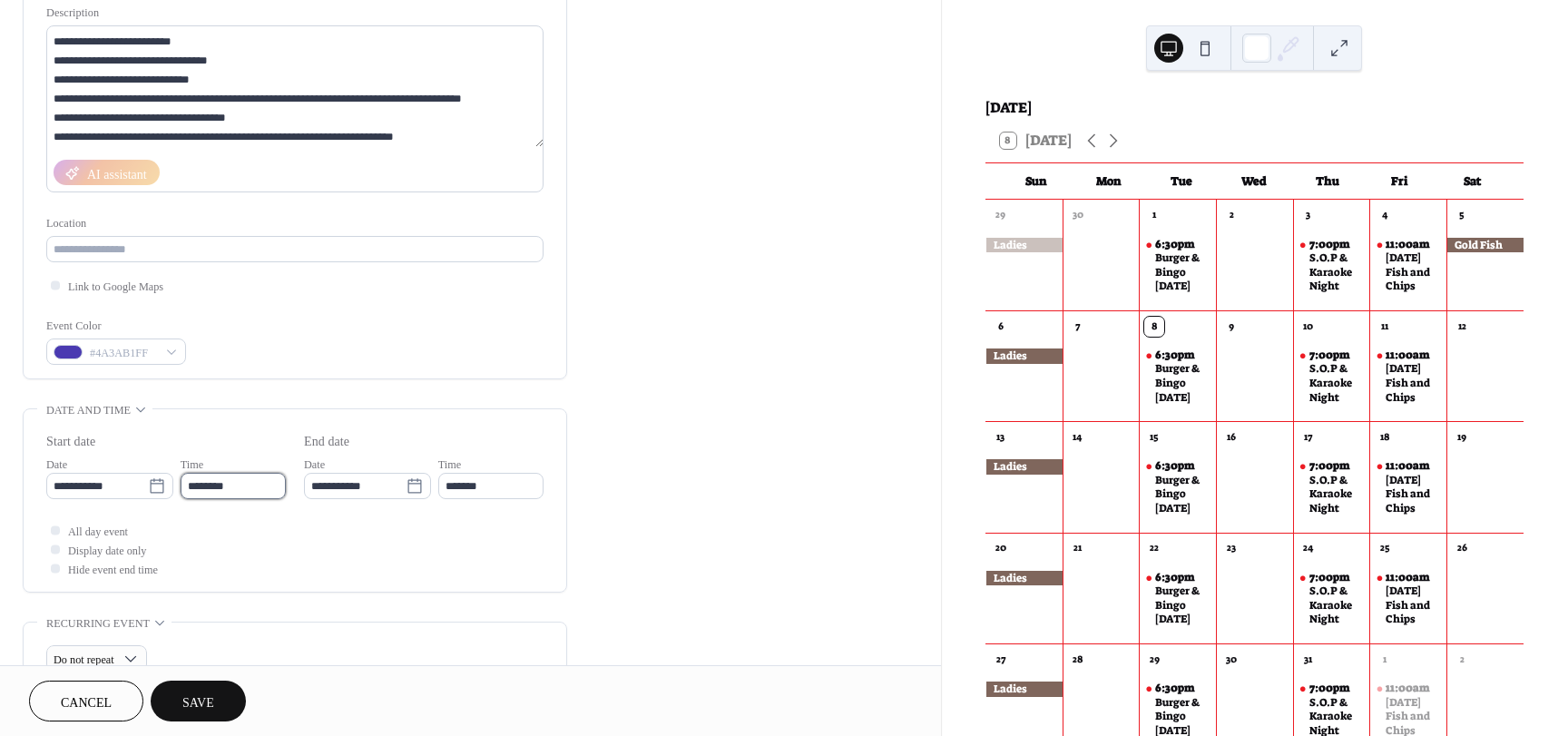 click on "********" at bounding box center [233, 486] 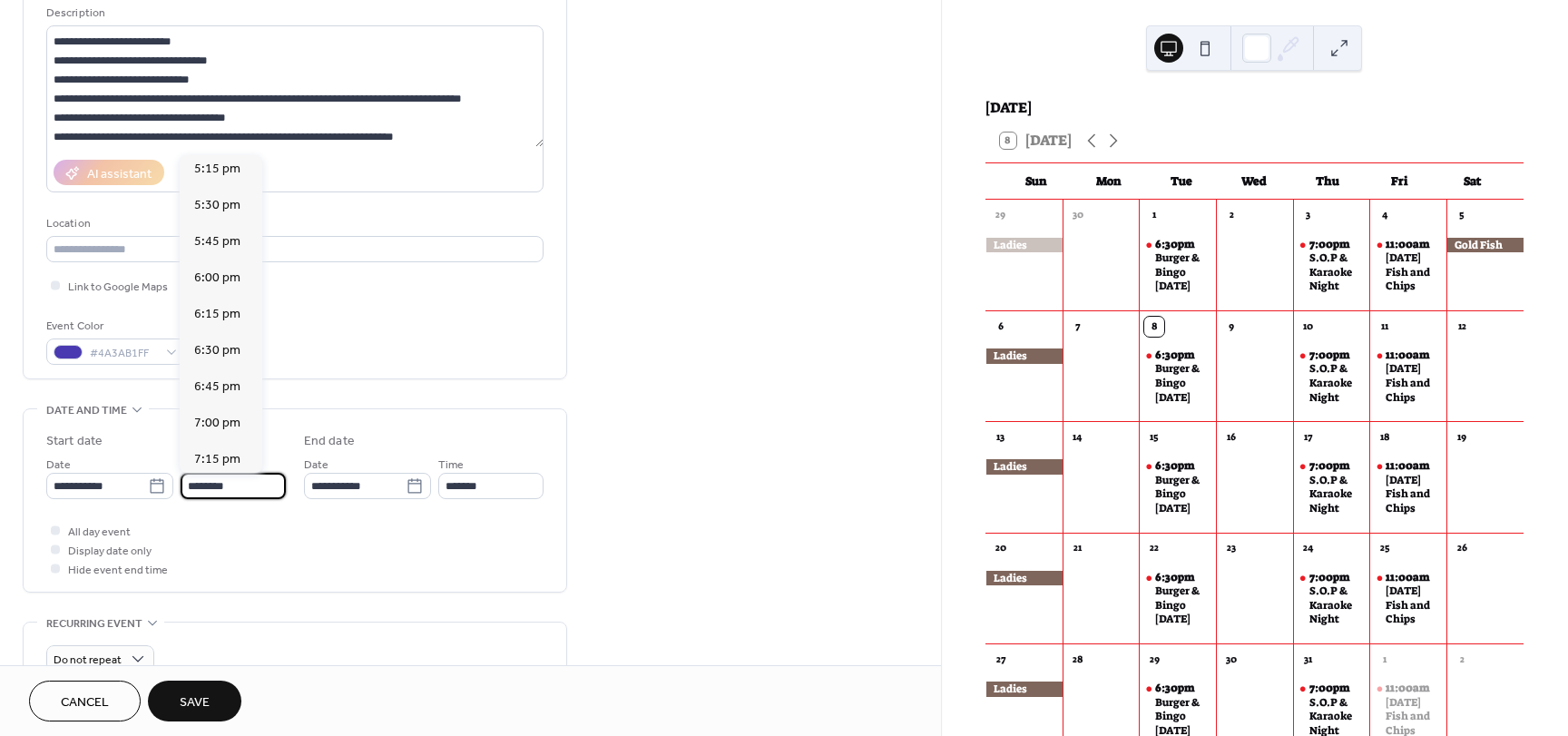 scroll, scrollTop: 2512, scrollLeft: 0, axis: vertical 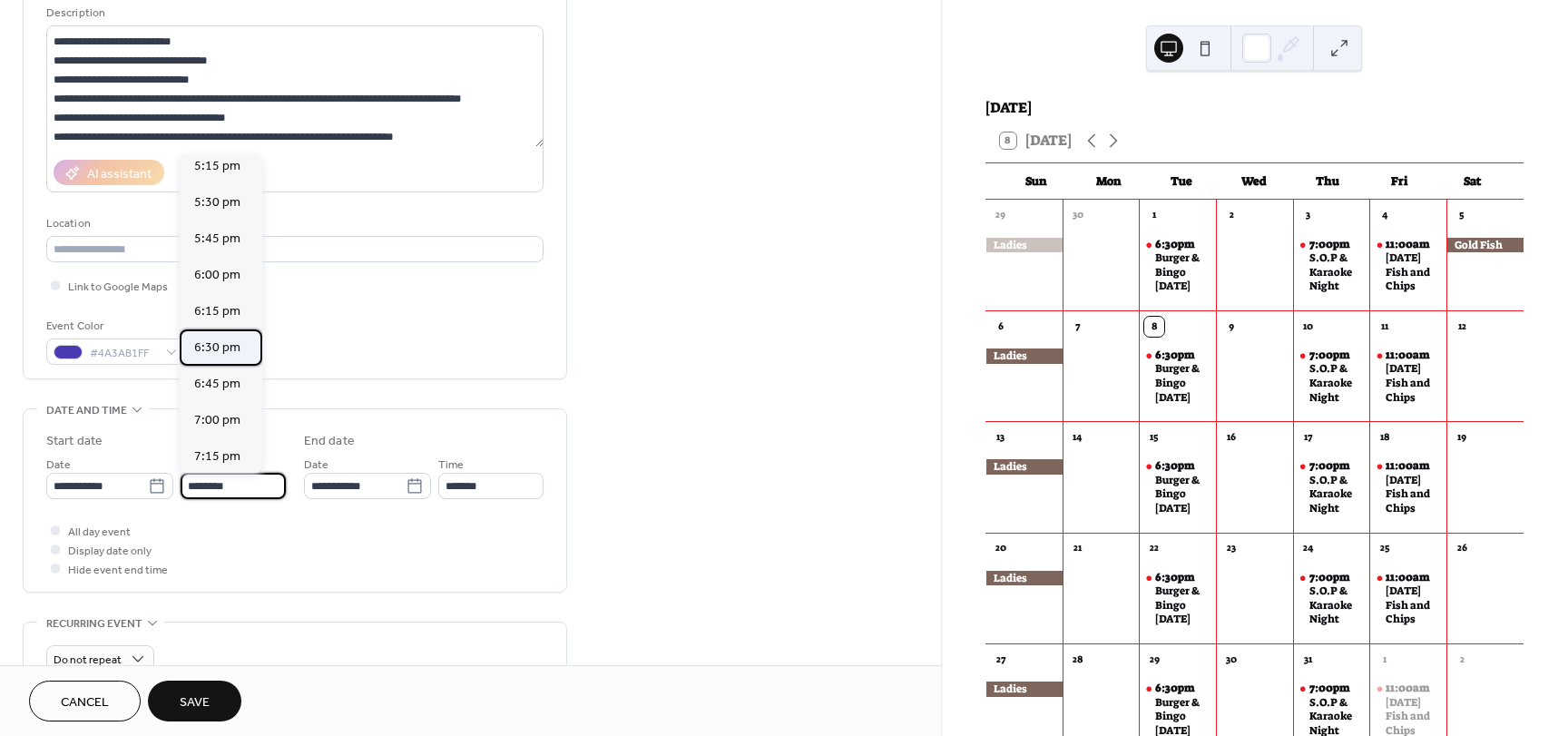 click on "6:30 pm" at bounding box center (217, 348) 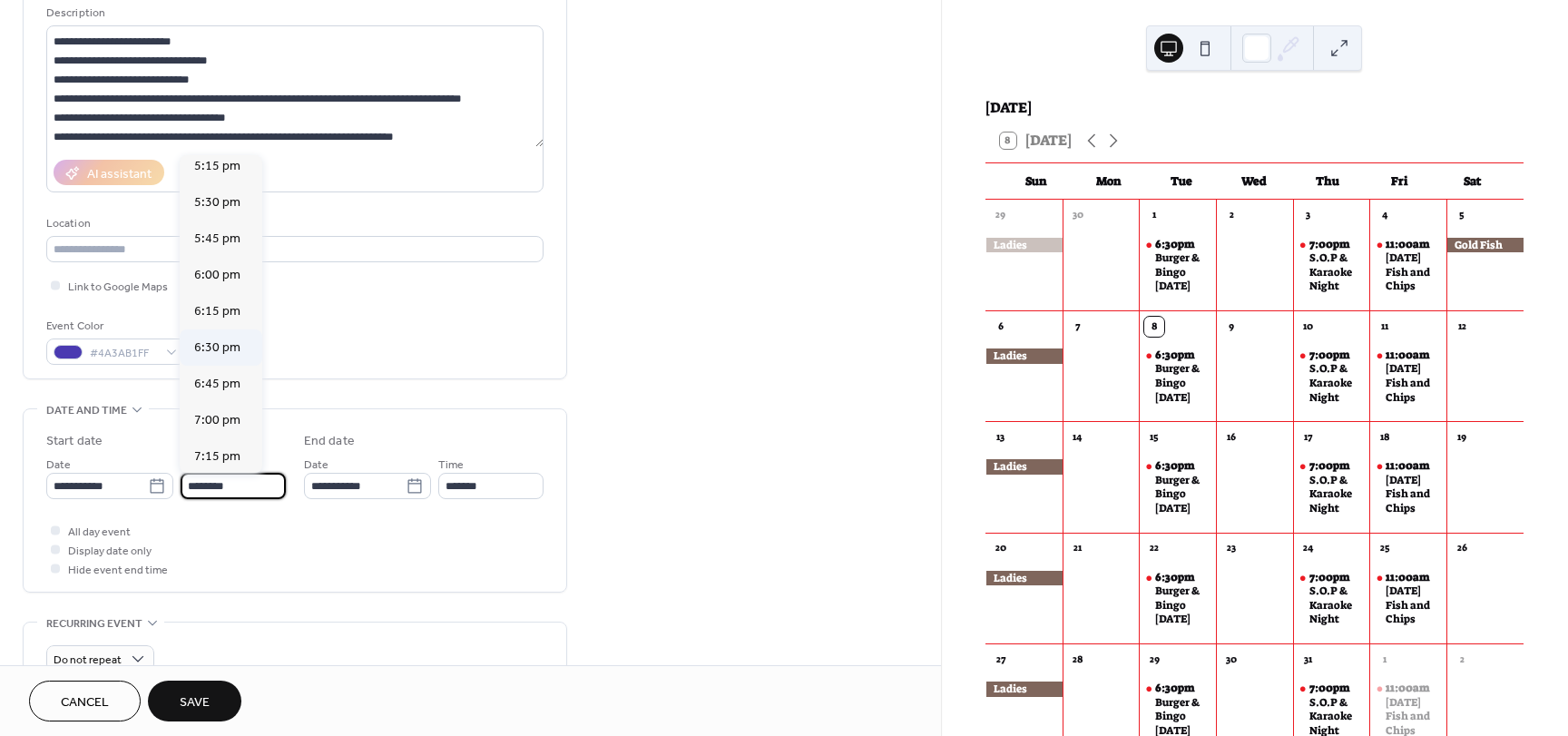 type on "*******" 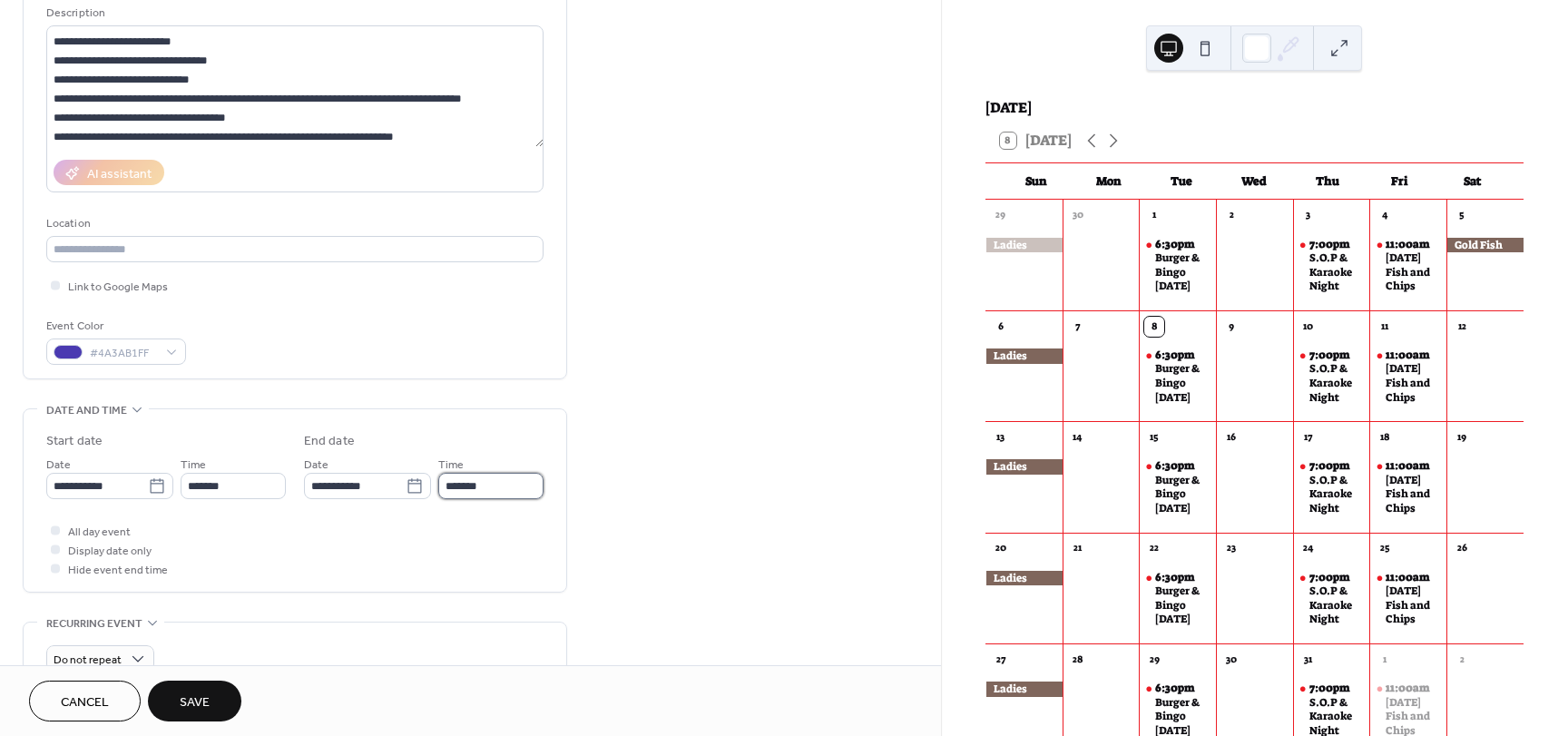 click on "*******" at bounding box center [491, 486] 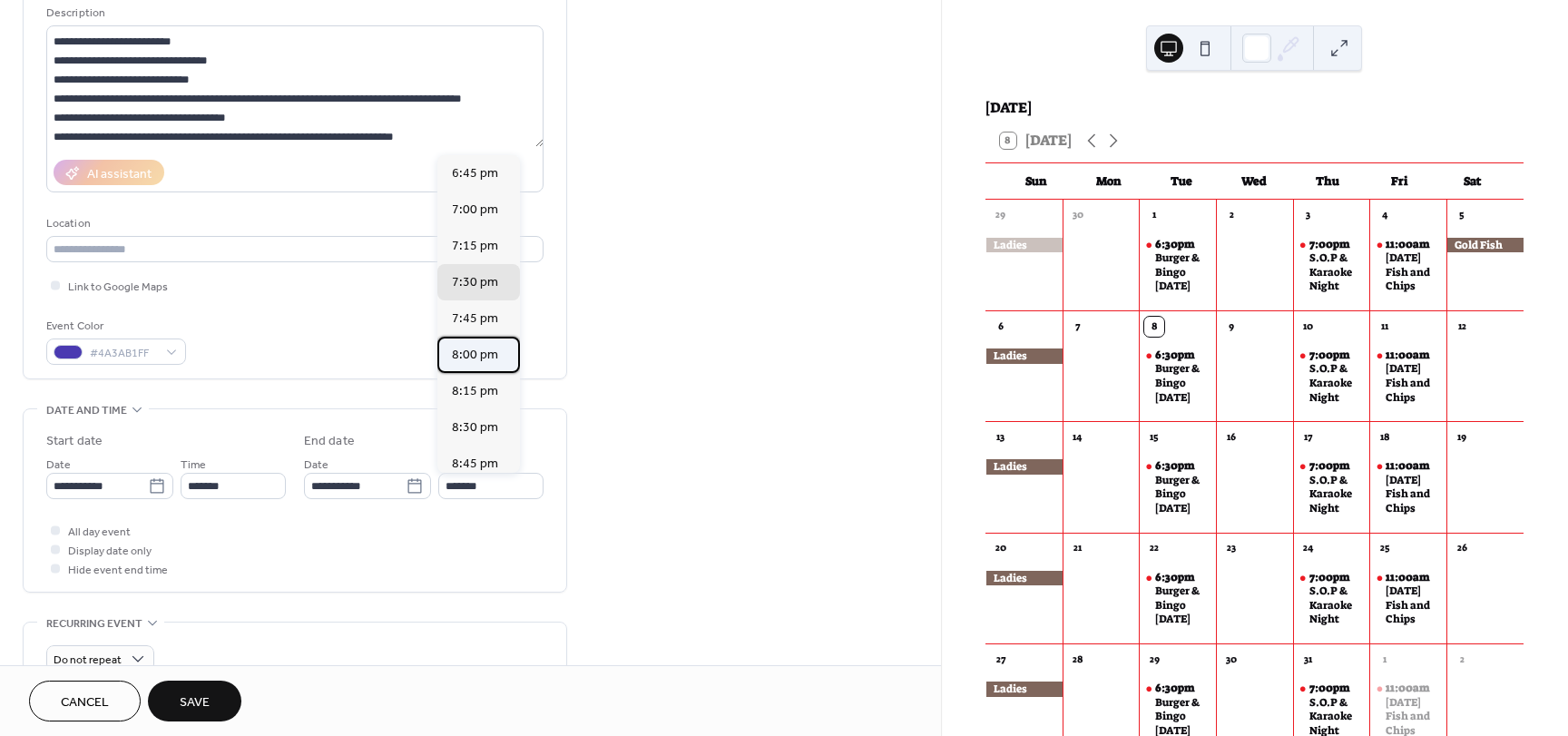 click on "8:00 pm" at bounding box center (475, 355) 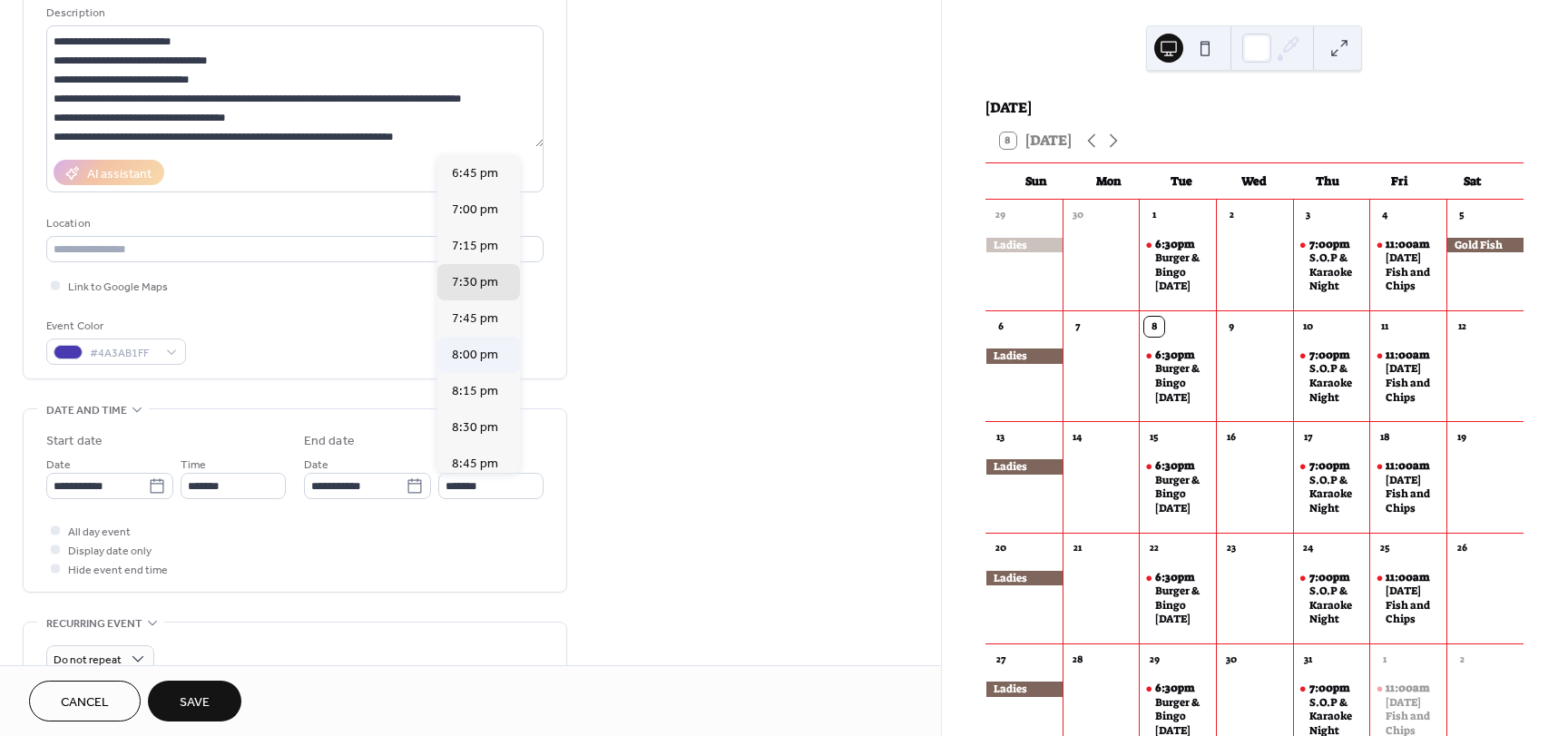 type on "*******" 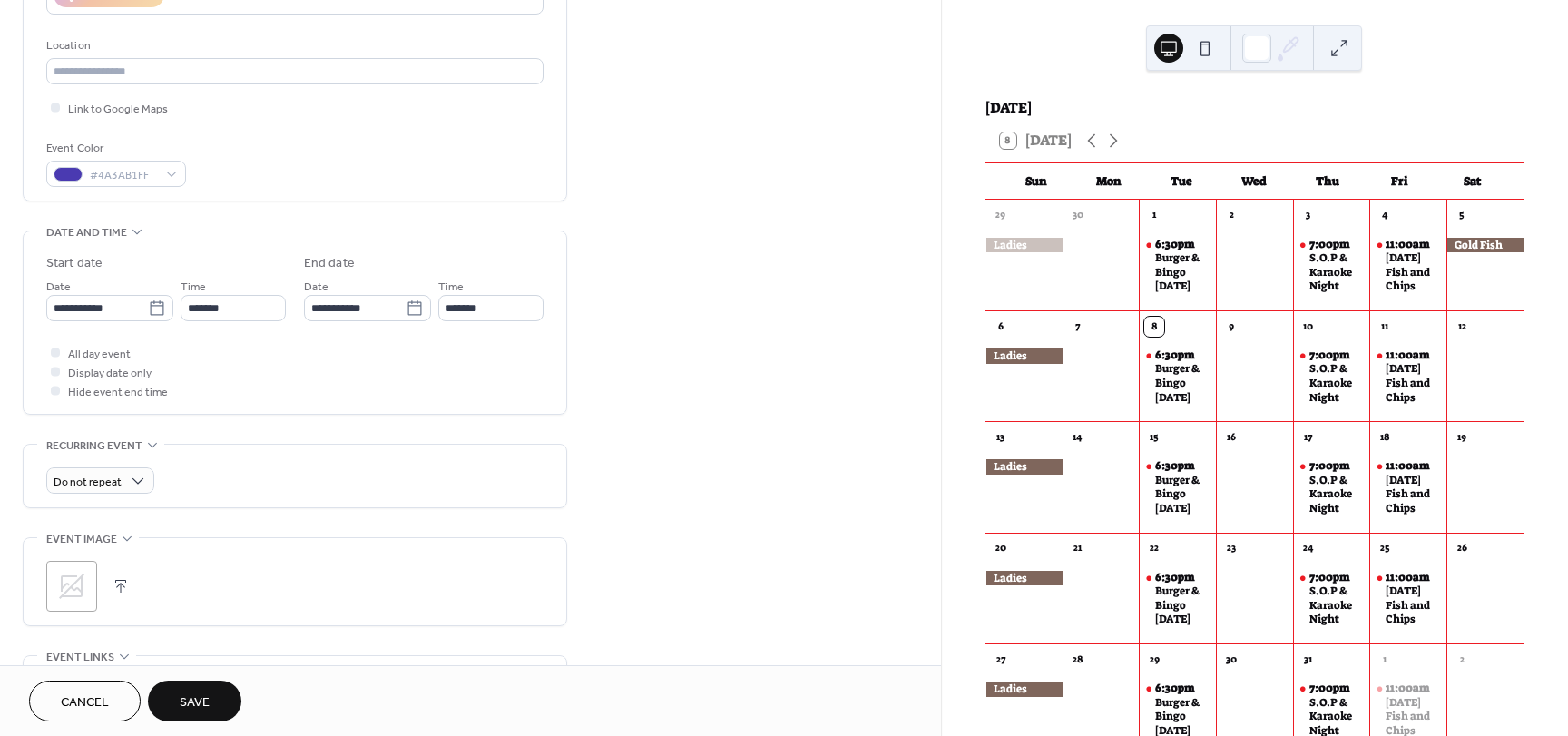 scroll, scrollTop: 363, scrollLeft: 0, axis: vertical 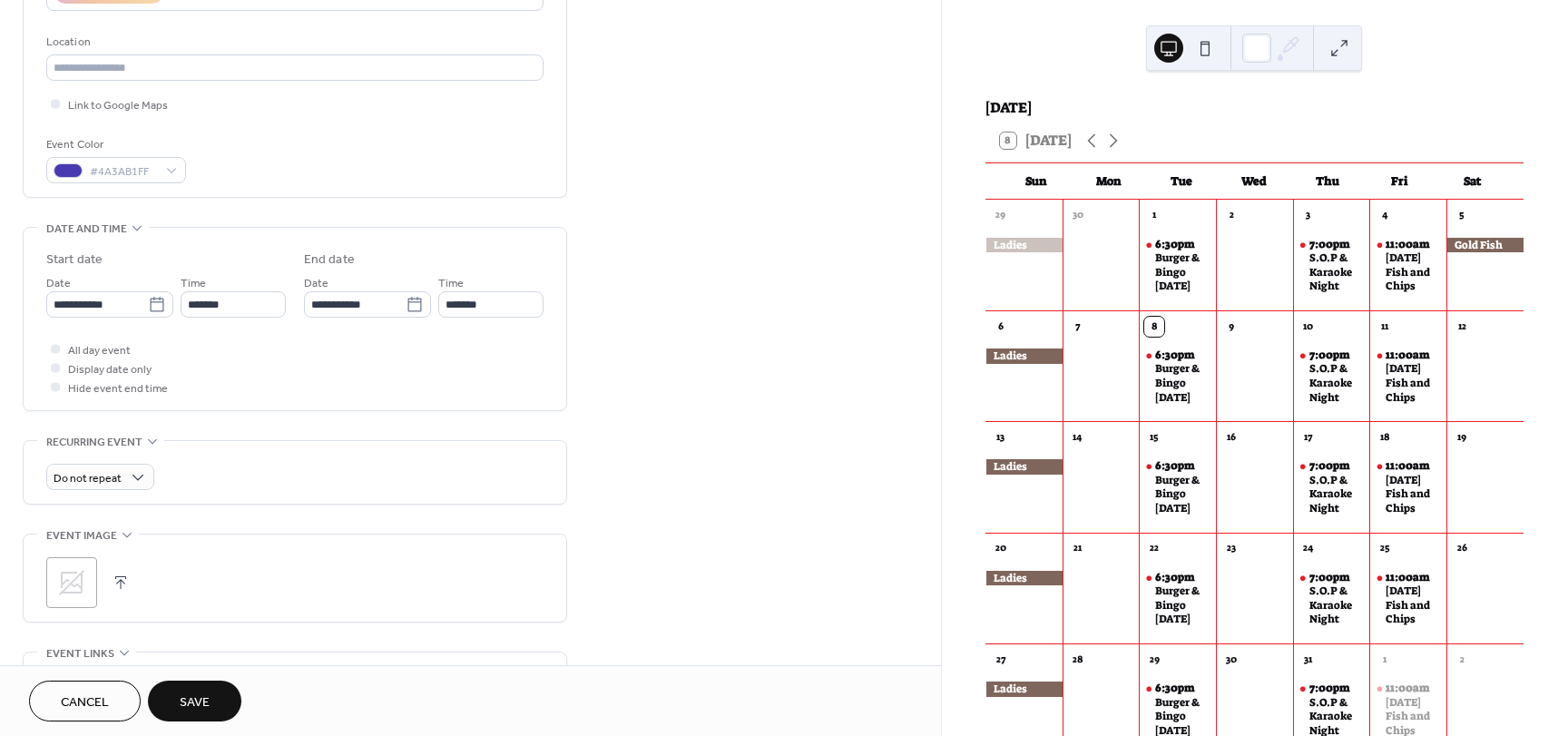 click at bounding box center [121, 583] 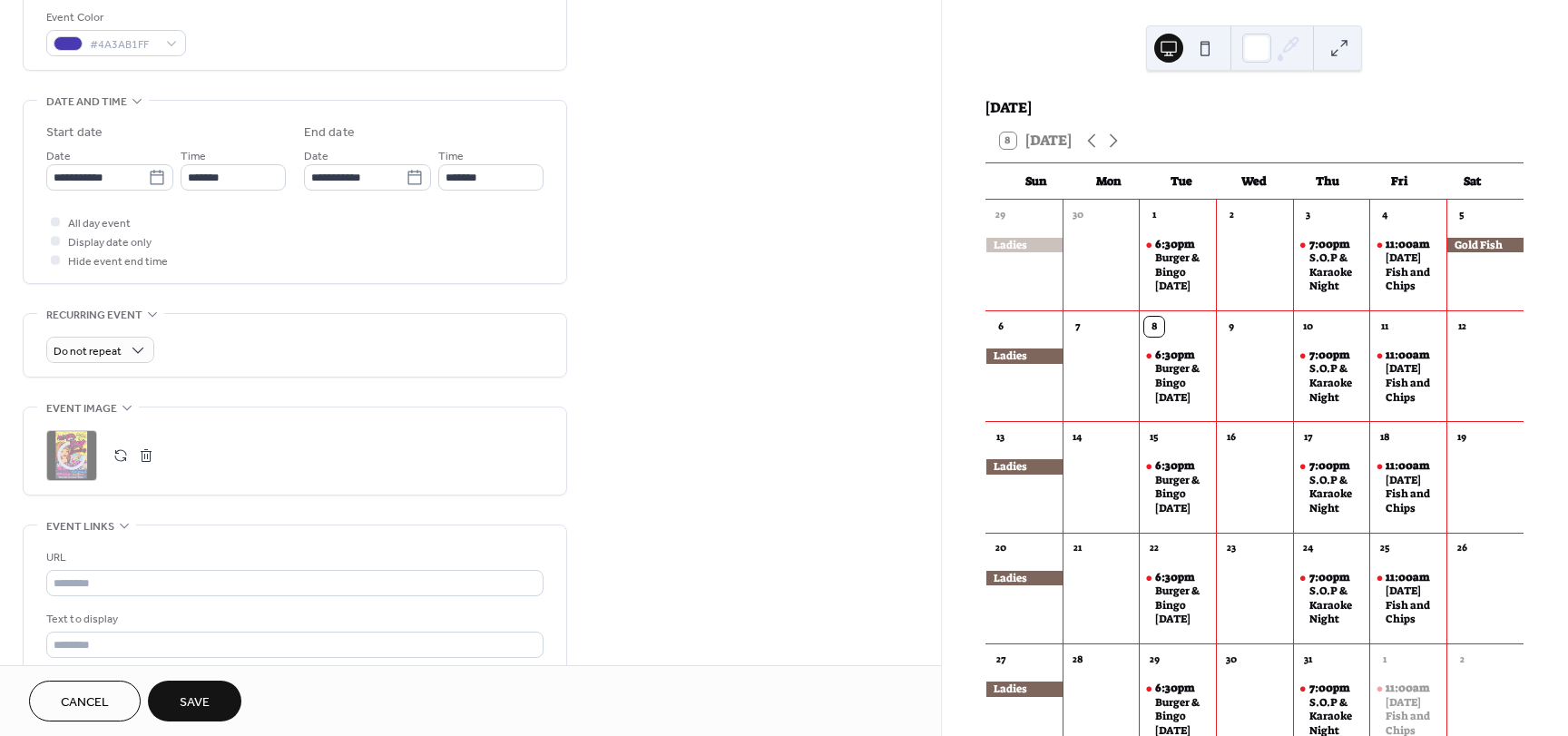 scroll, scrollTop: 545, scrollLeft: 0, axis: vertical 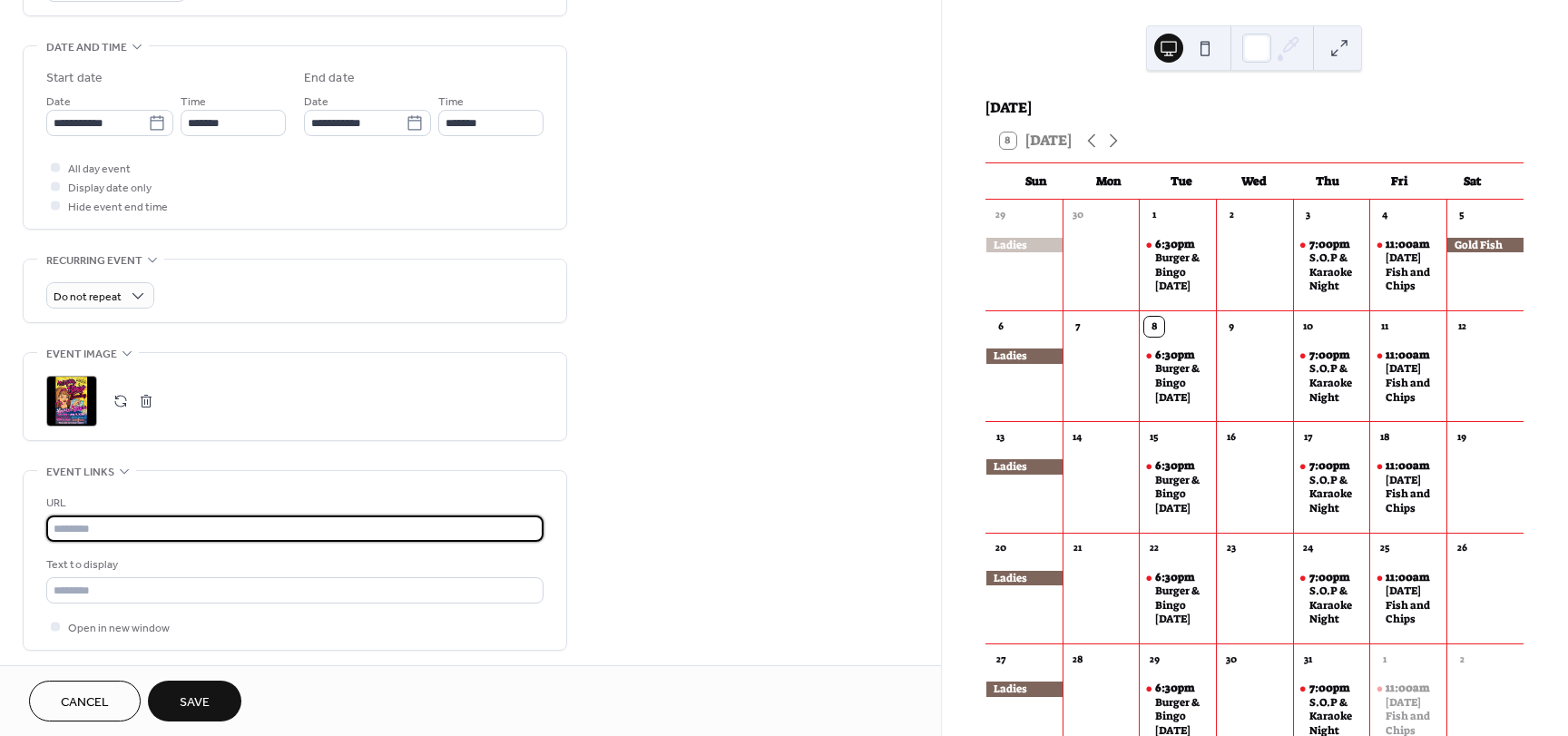 click at bounding box center (295, 528) 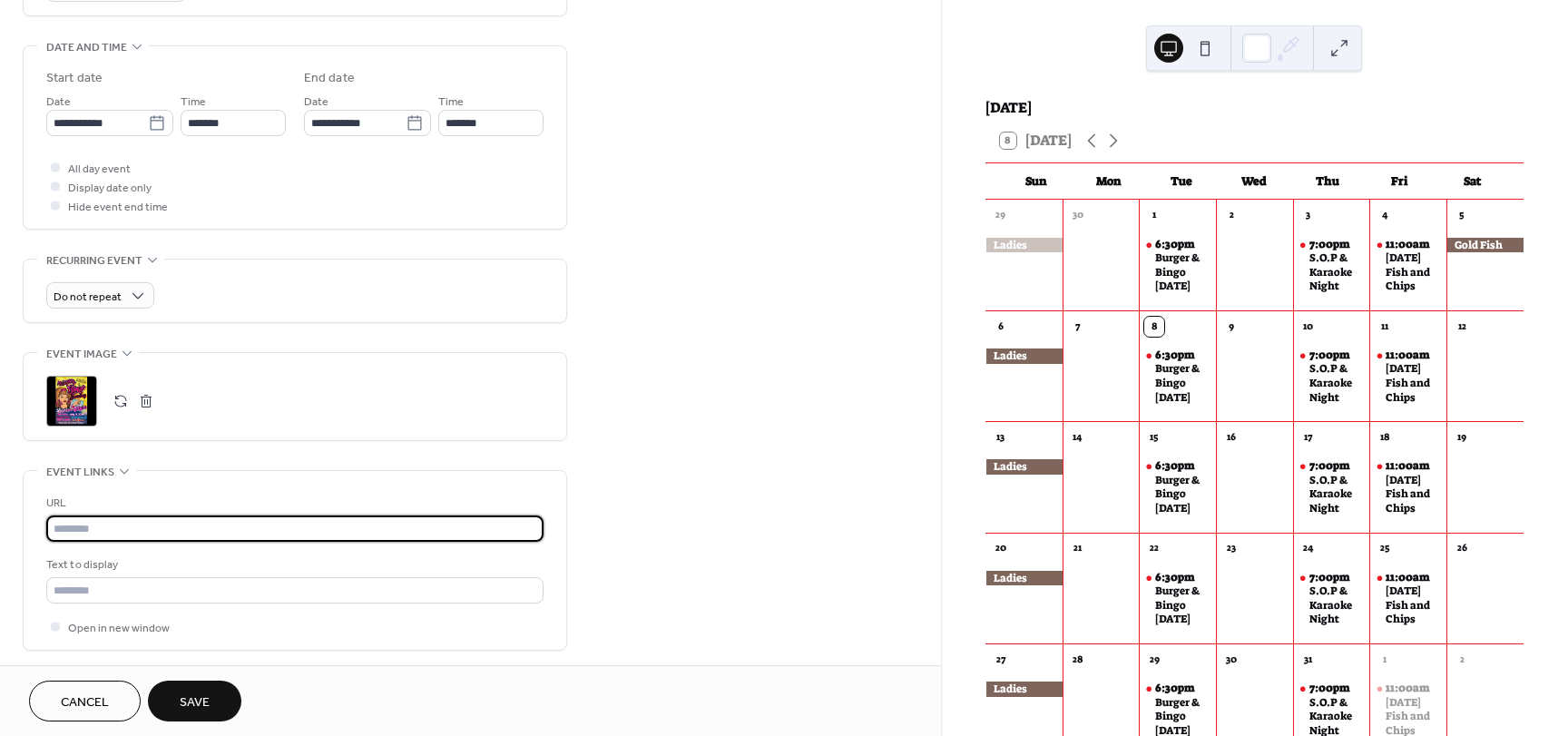 paste on "**********" 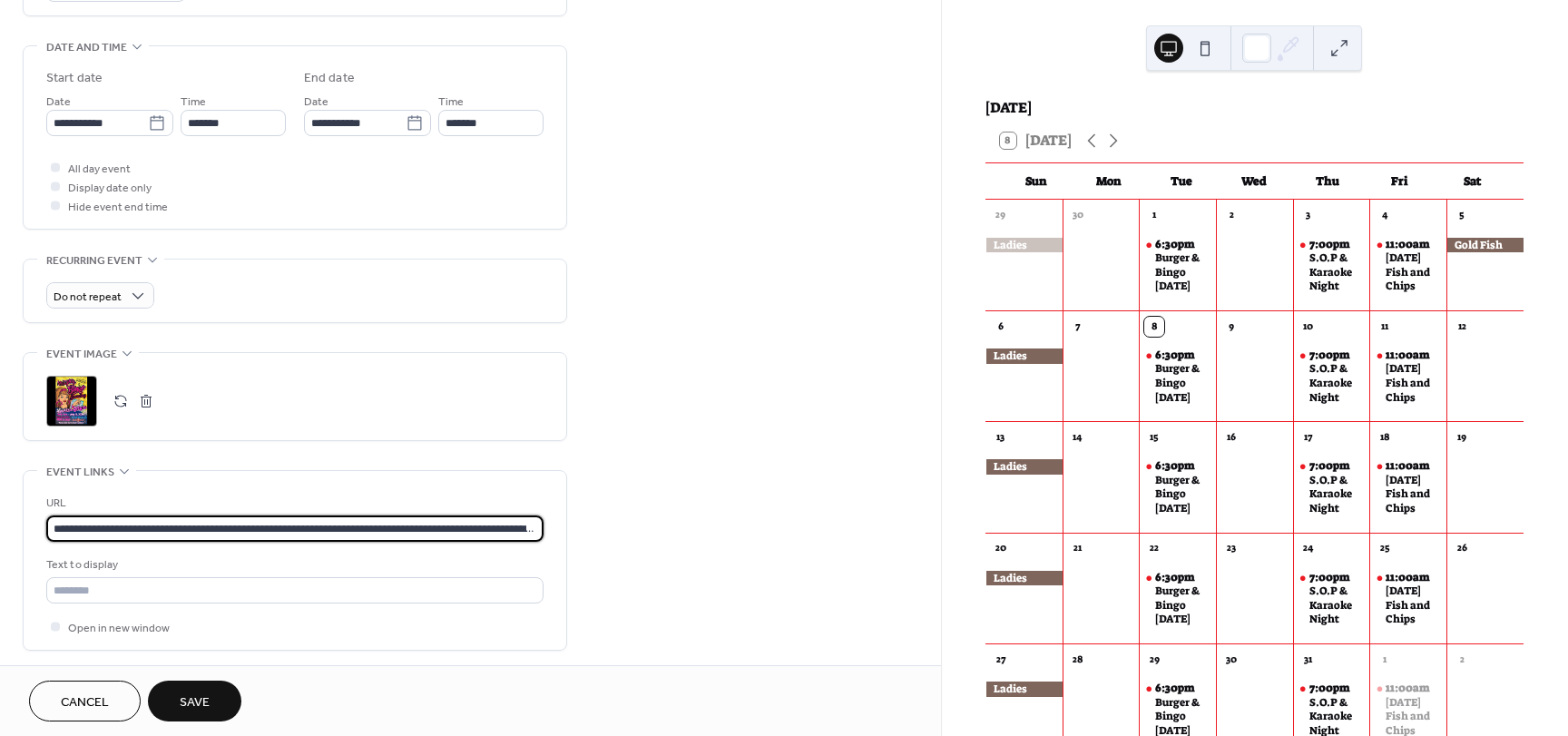 scroll, scrollTop: 0, scrollLeft: 722, axis: horizontal 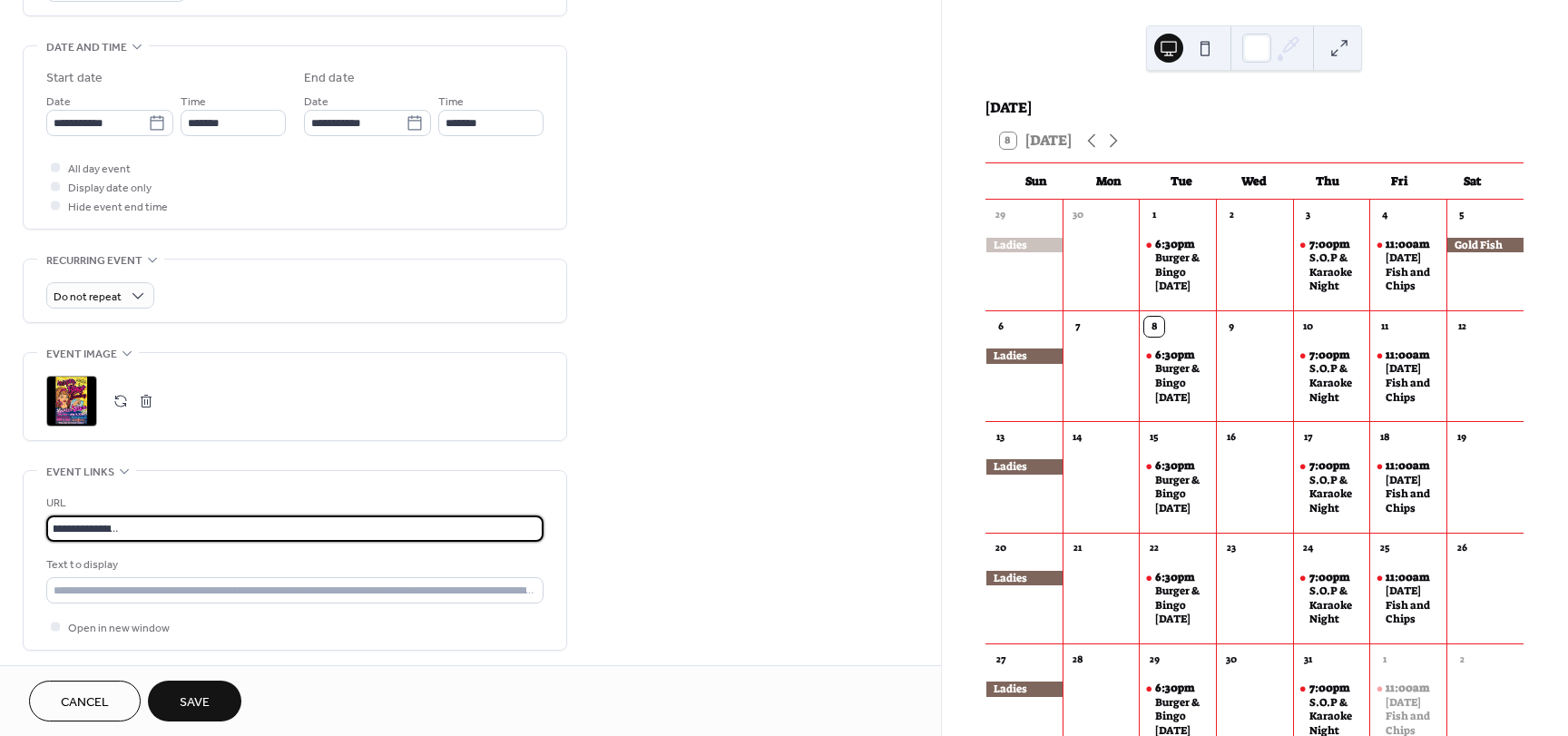 type on "**********" 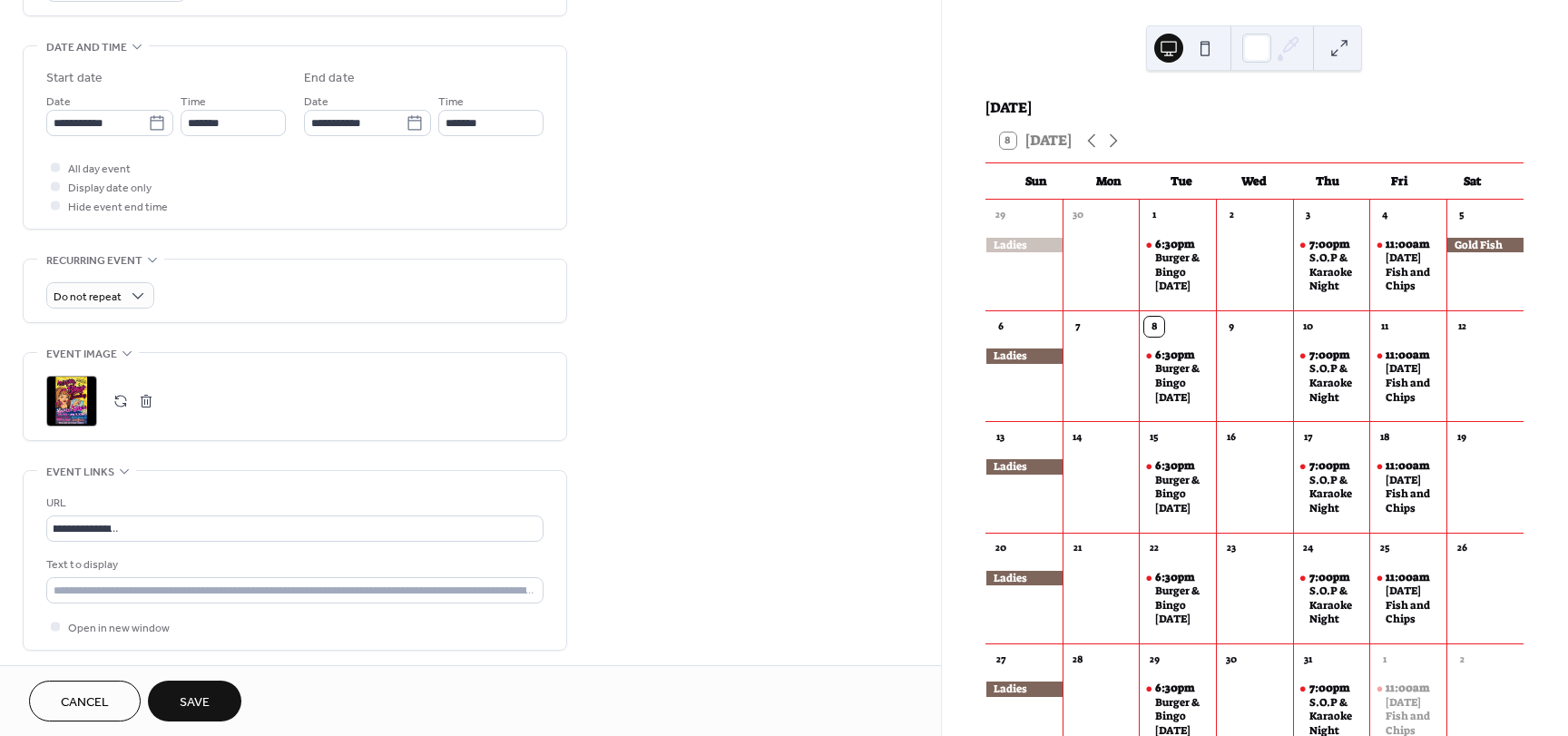 click on "Save" at bounding box center (194, 702) 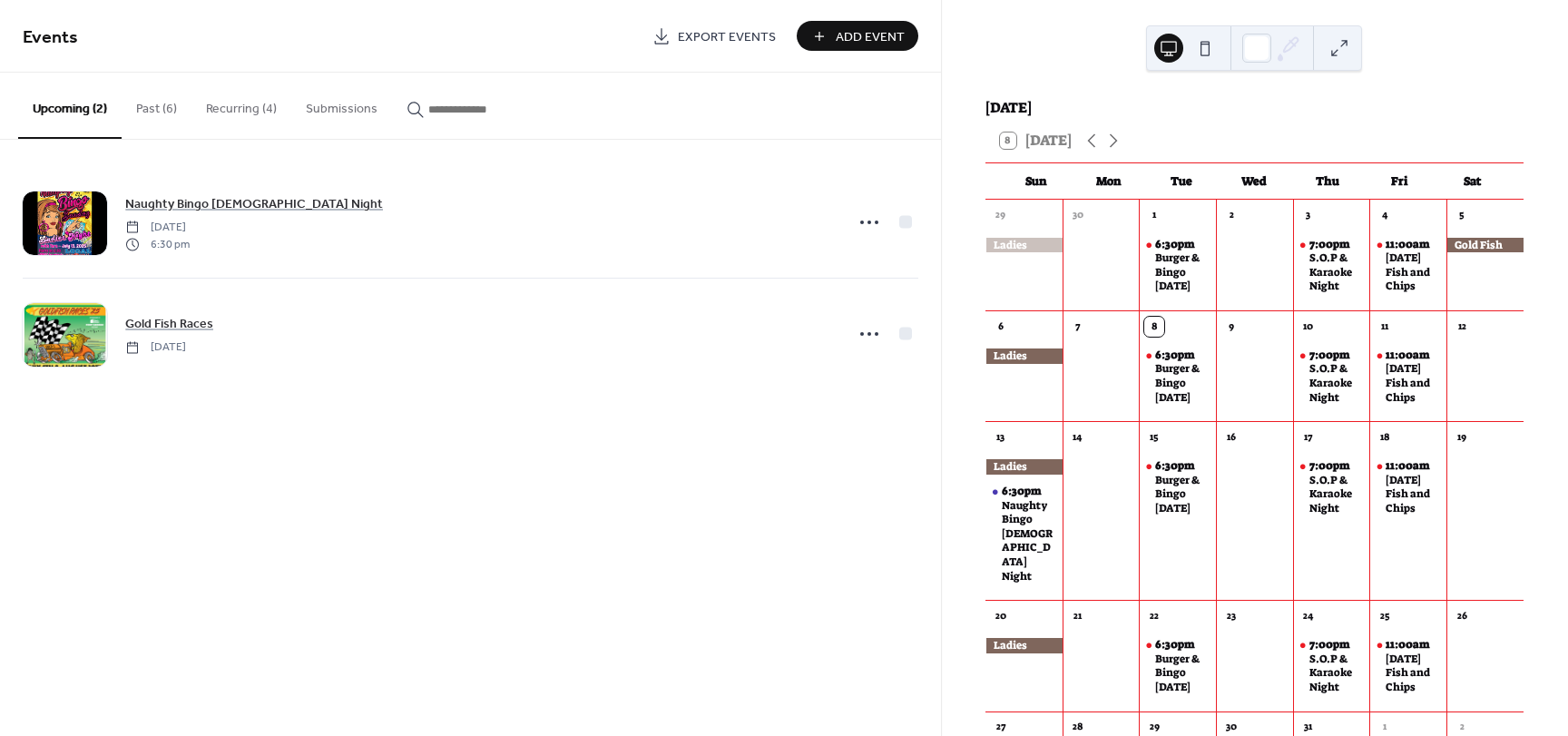 click at bounding box center [1205, 48] 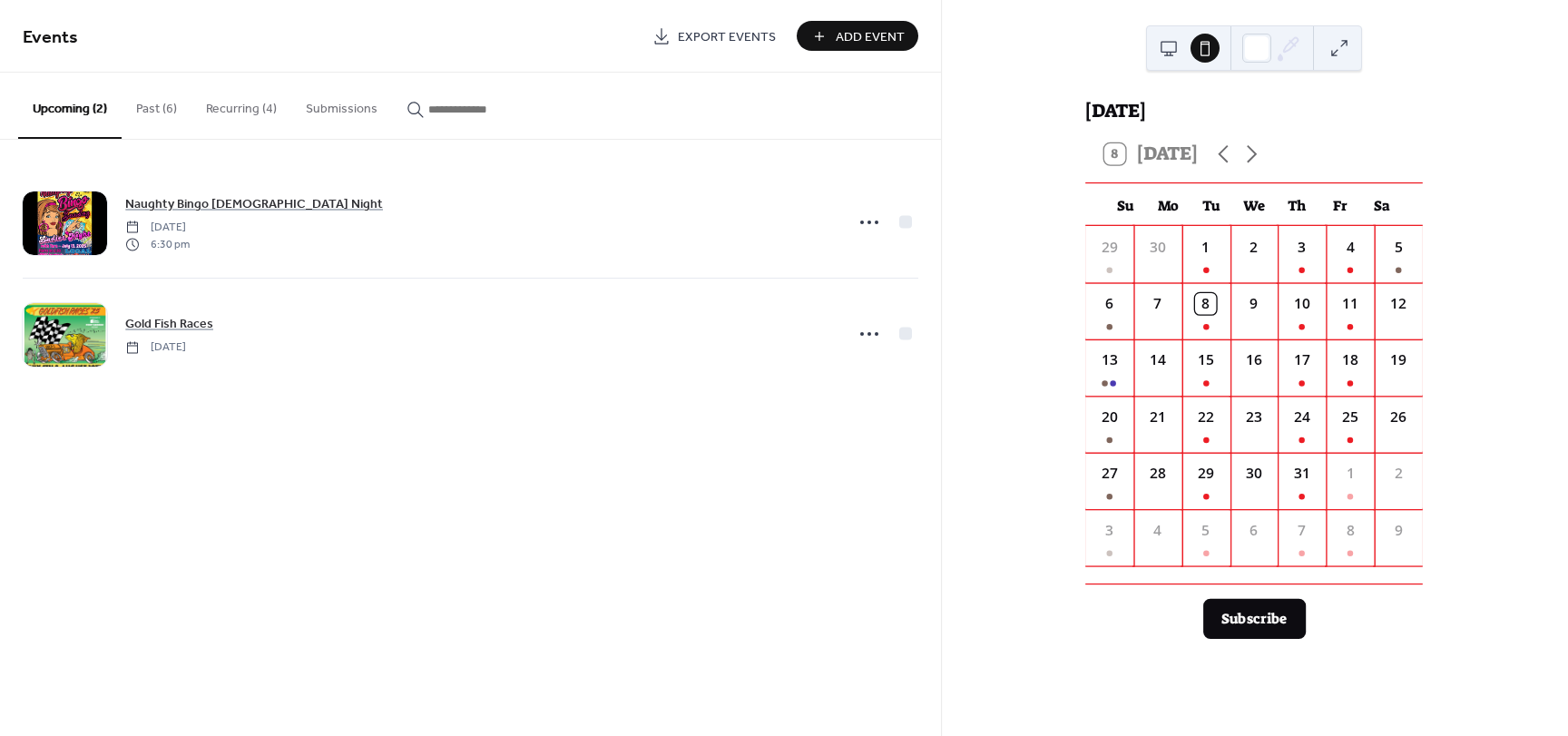click at bounding box center [1169, 48] 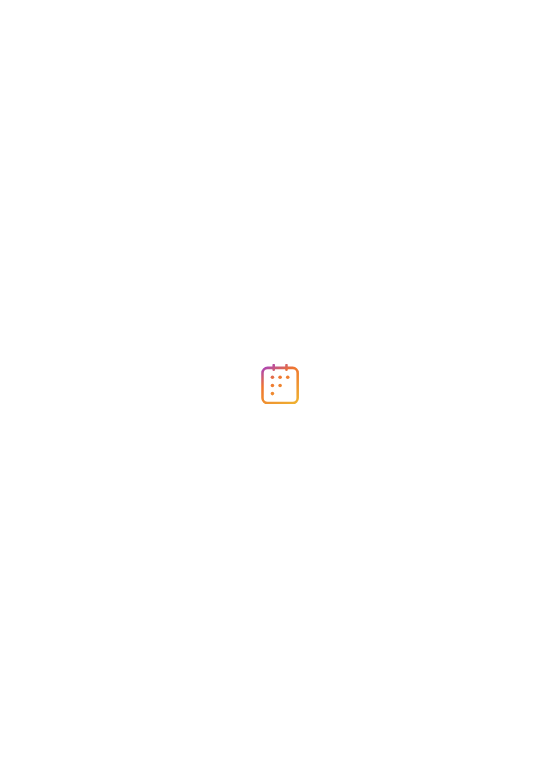 scroll, scrollTop: 0, scrollLeft: 0, axis: both 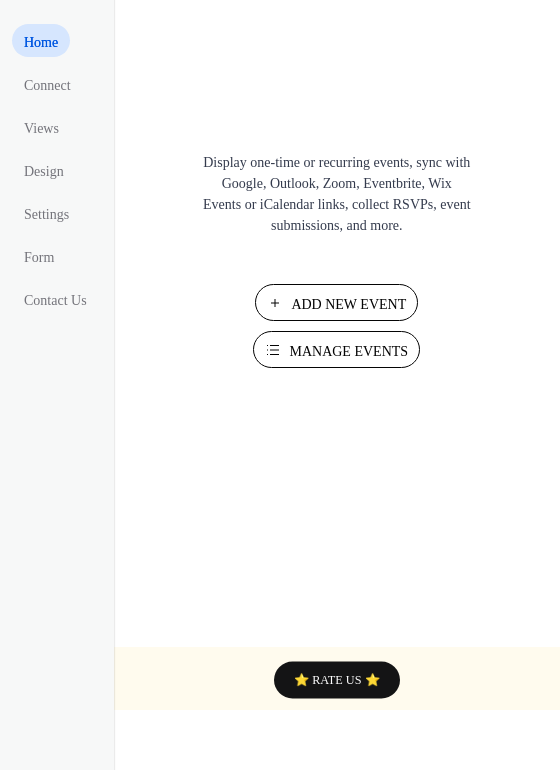 click on "Manage Events" at bounding box center (348, 351) 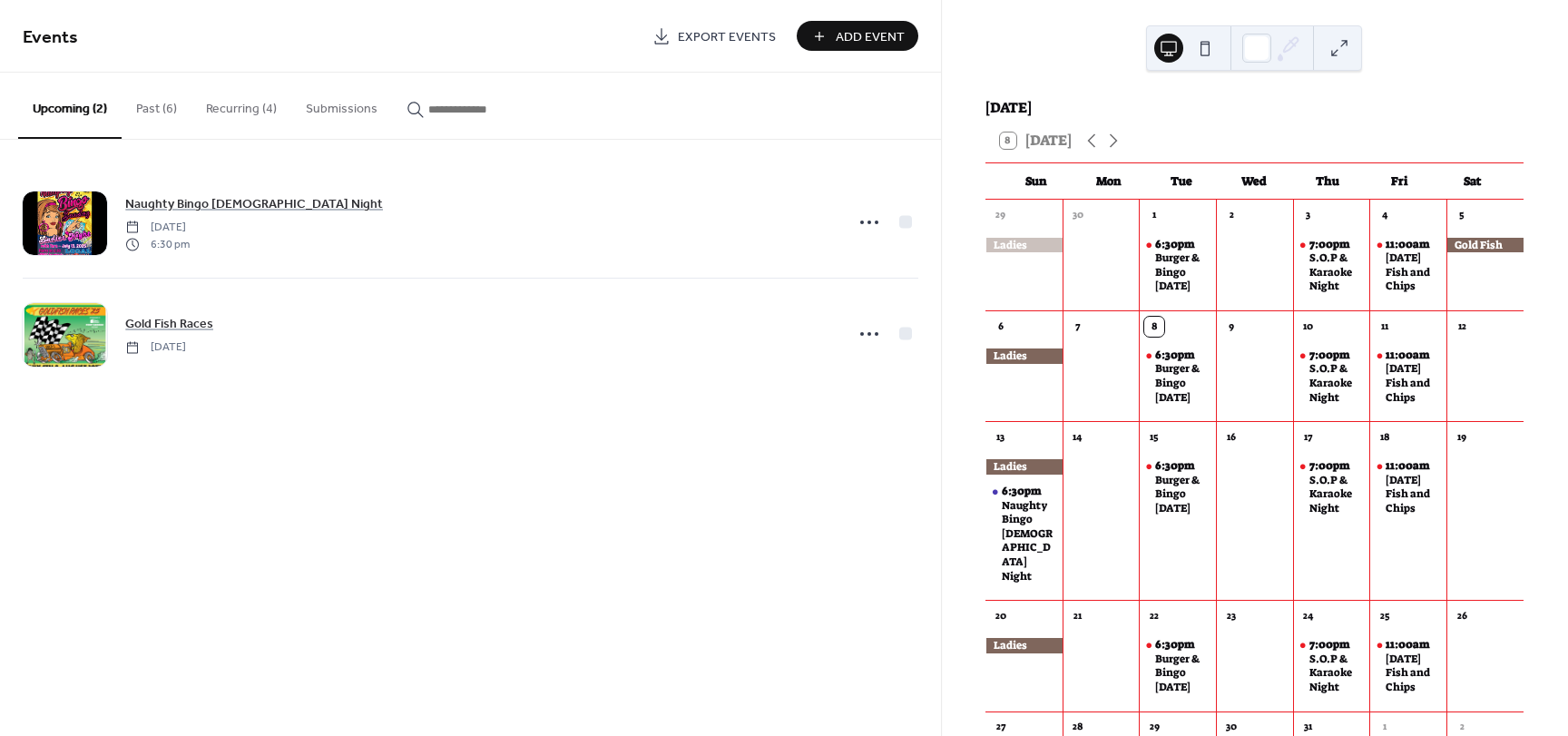 scroll, scrollTop: 0, scrollLeft: 0, axis: both 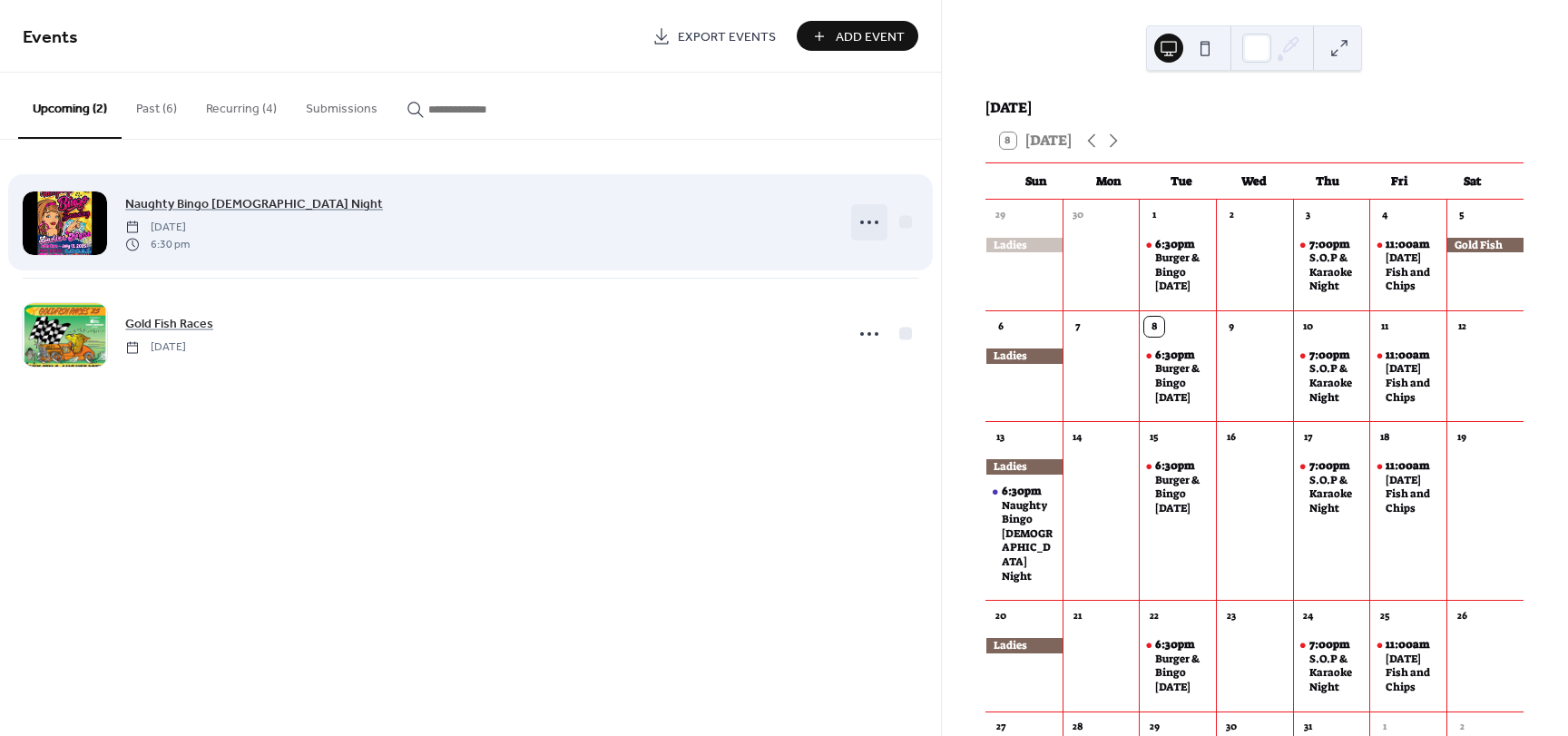 click 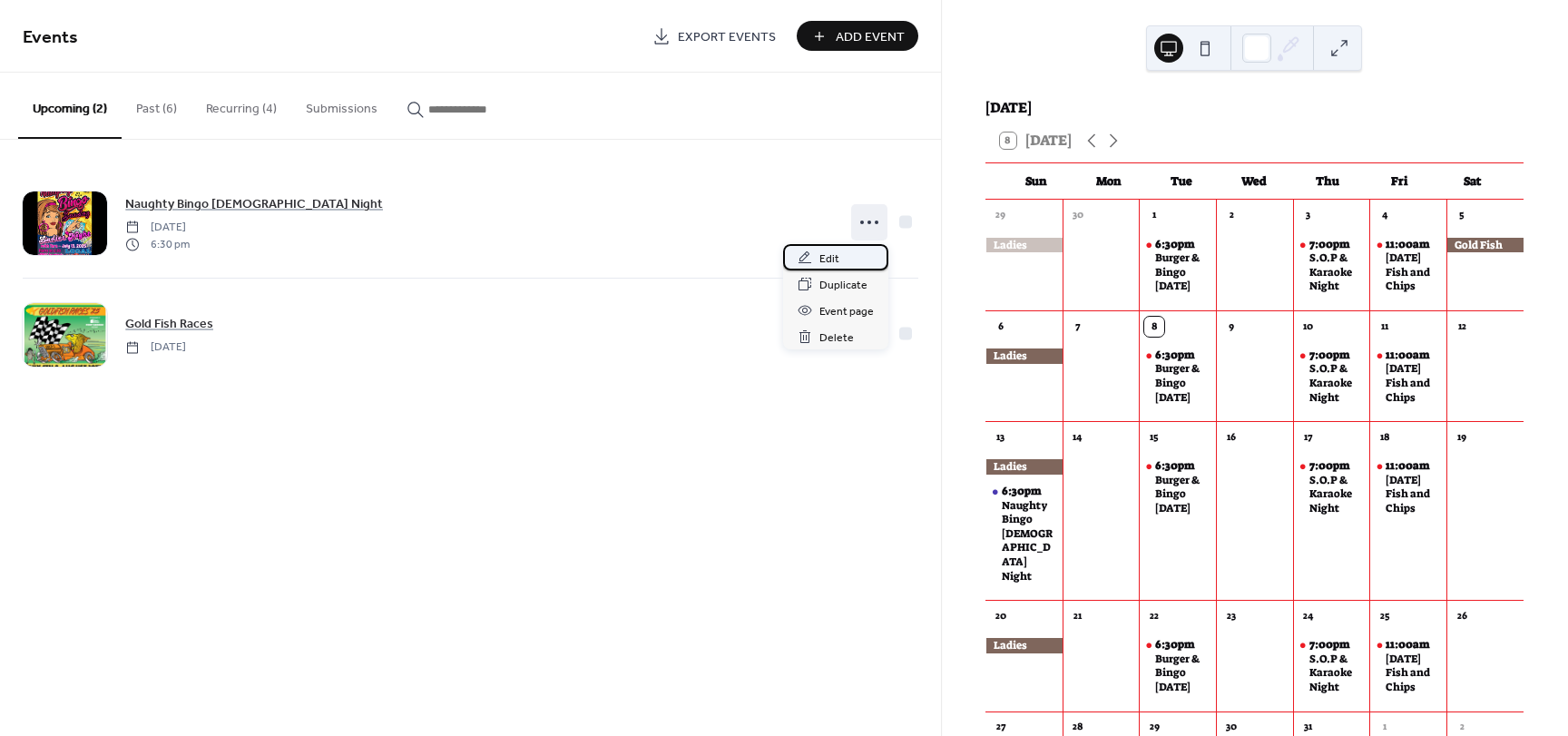 click on "Edit" at bounding box center (829, 259) 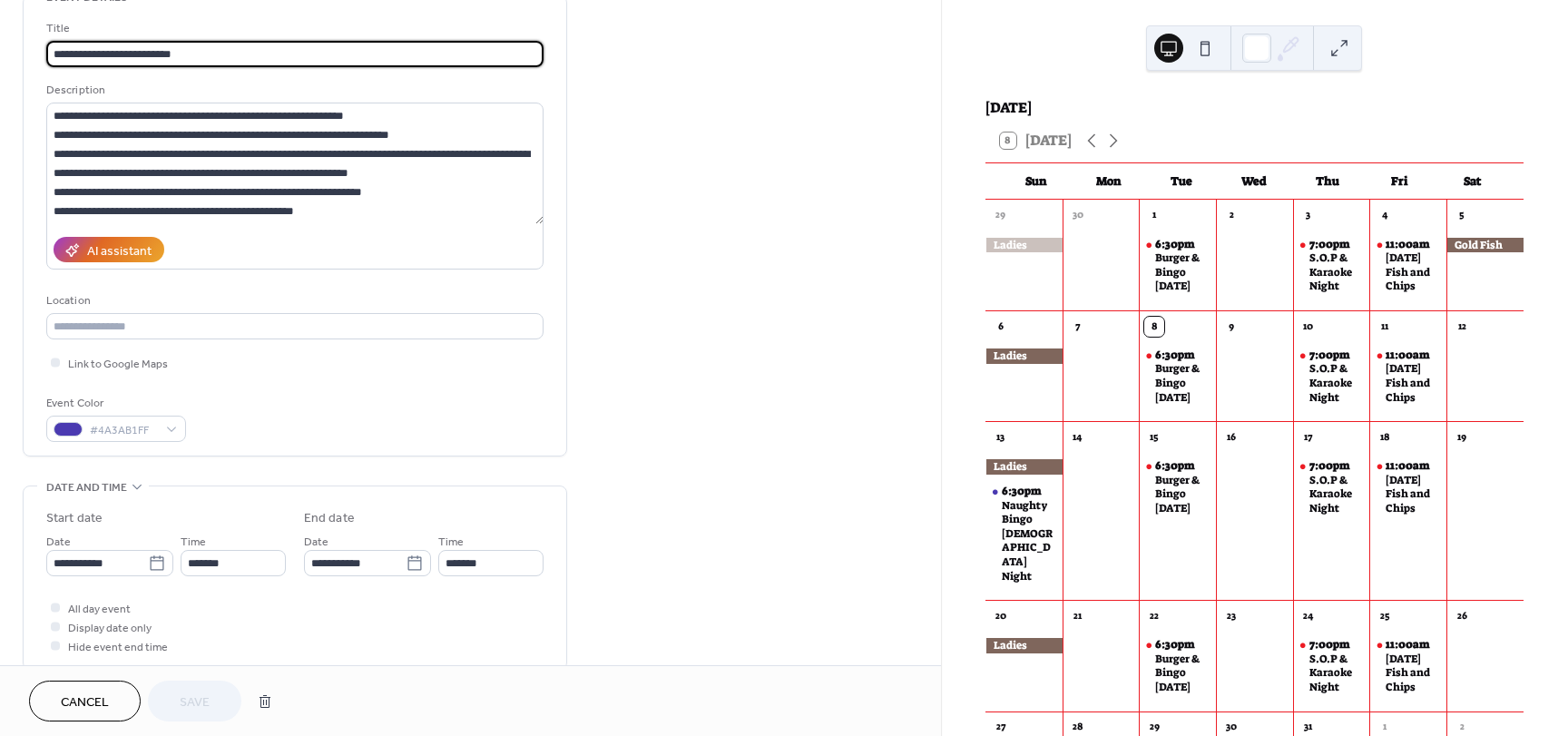 scroll, scrollTop: 182, scrollLeft: 0, axis: vertical 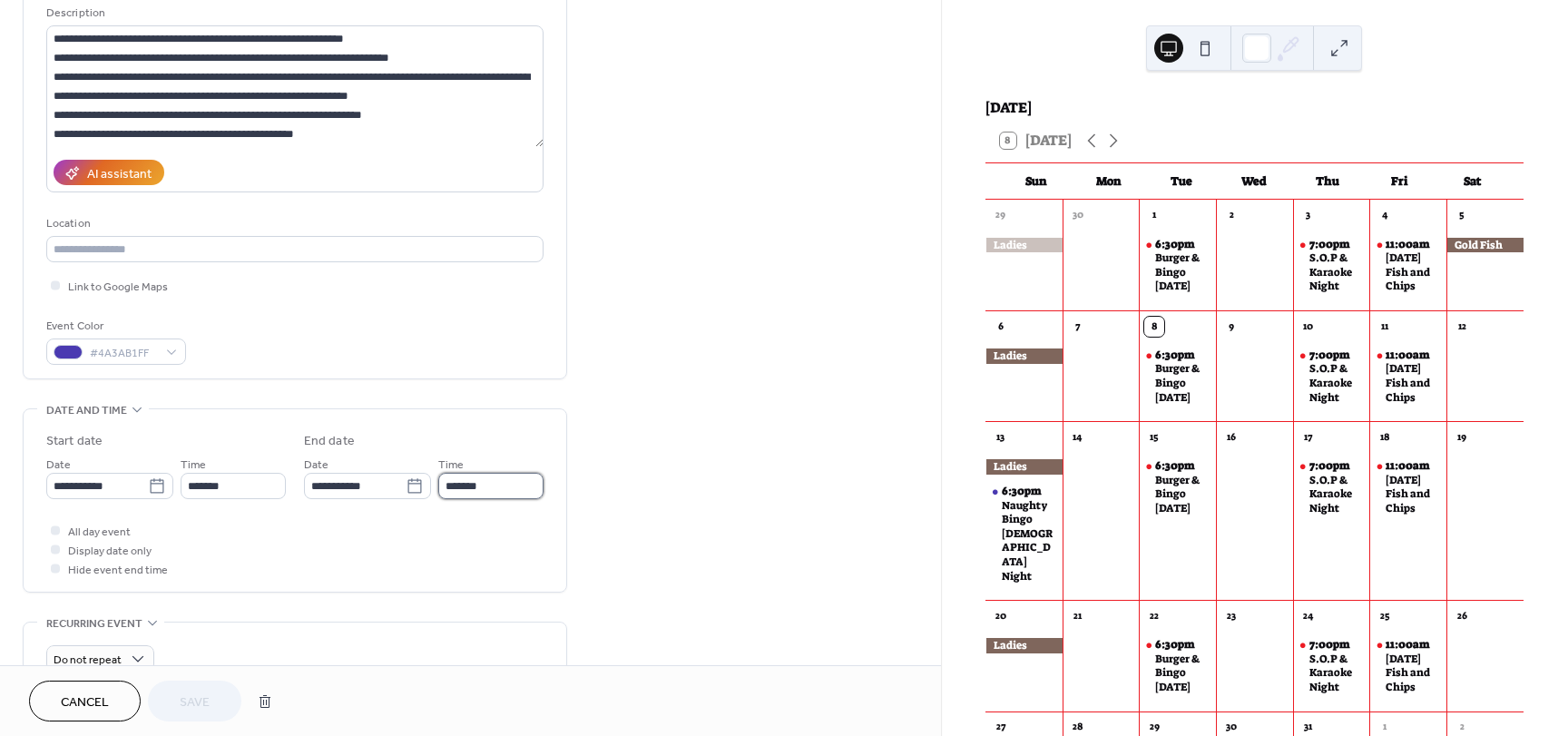 click on "*******" at bounding box center (491, 486) 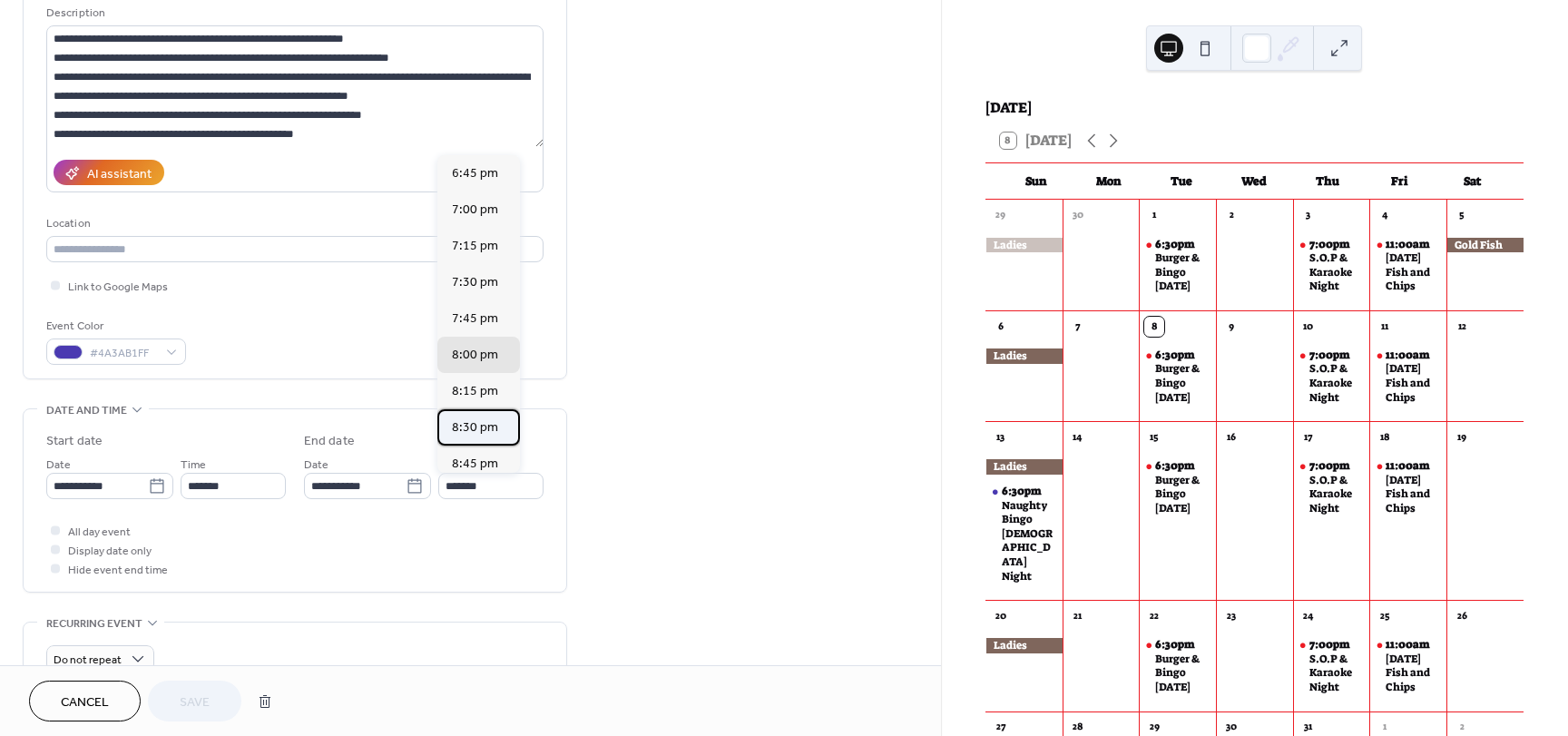 click on "8:30 pm" at bounding box center [475, 427] 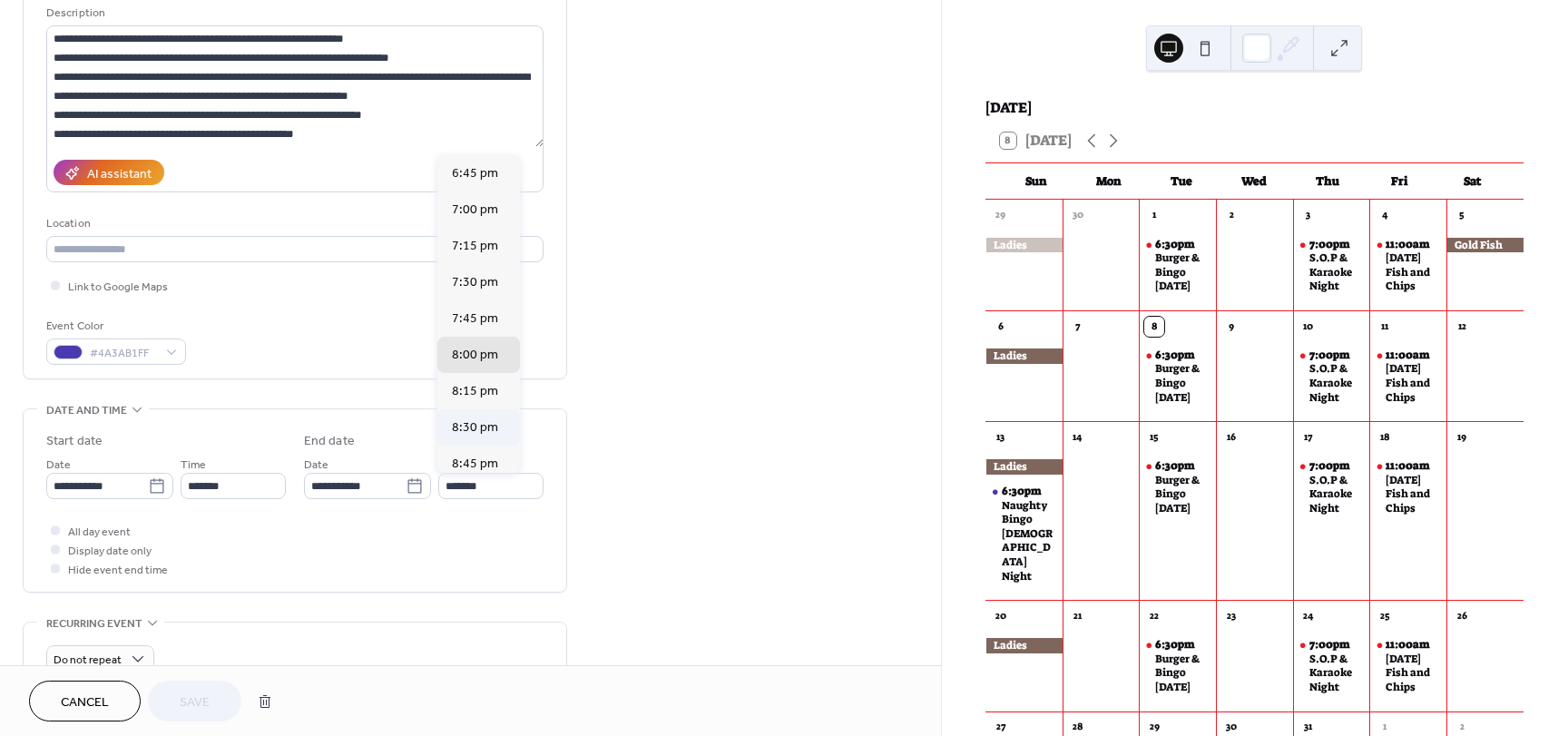 type on "*******" 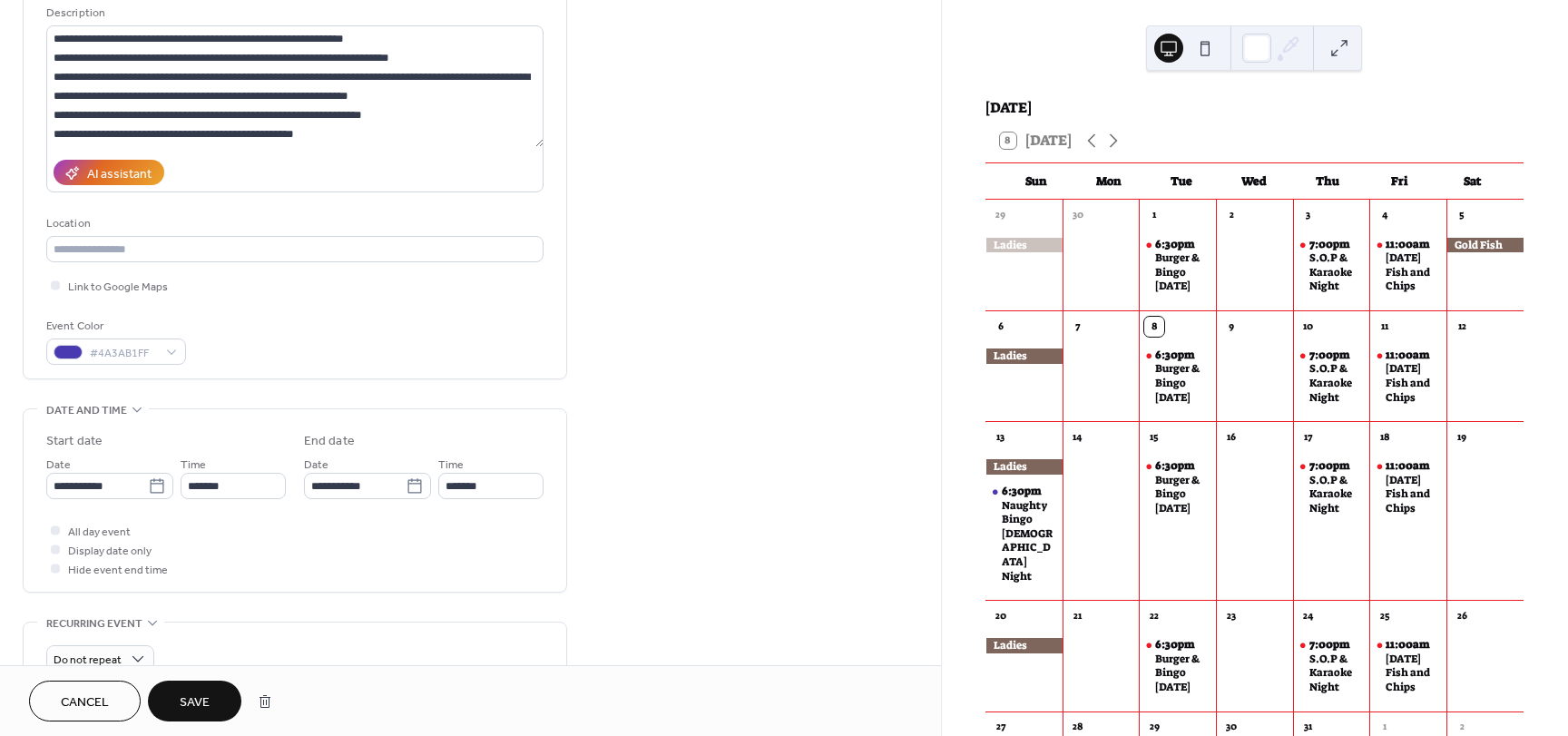 click on "Save" at bounding box center (194, 701) 